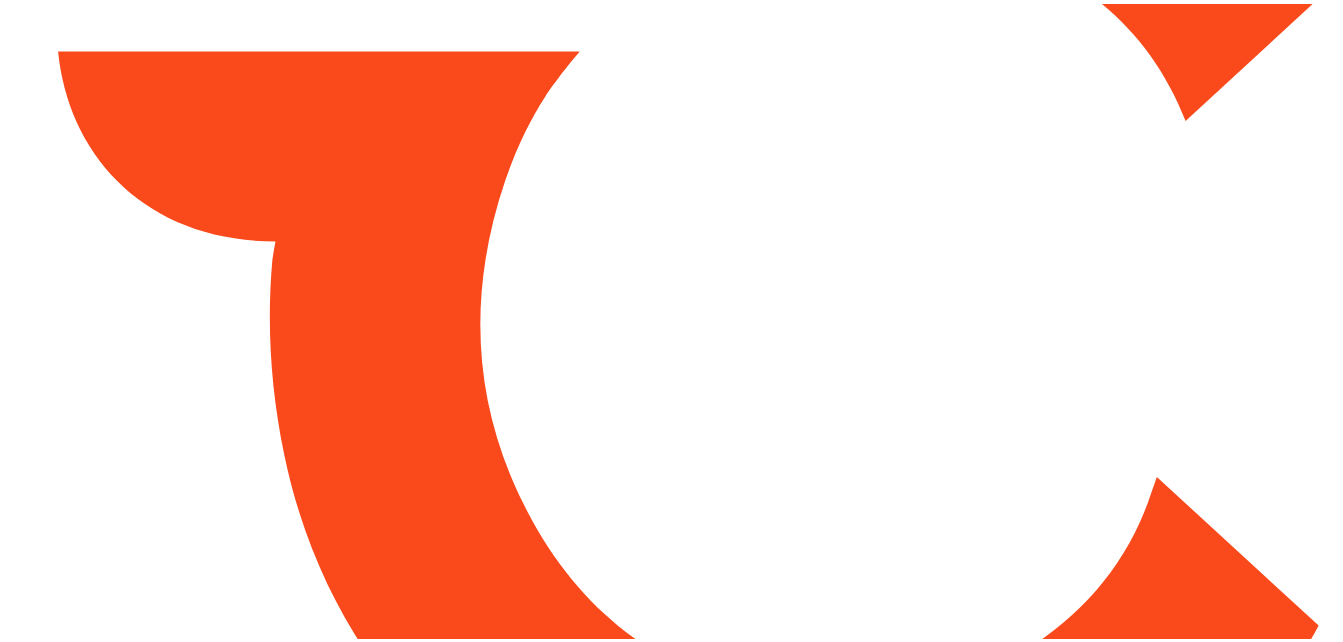scroll, scrollTop: 0, scrollLeft: 0, axis: both 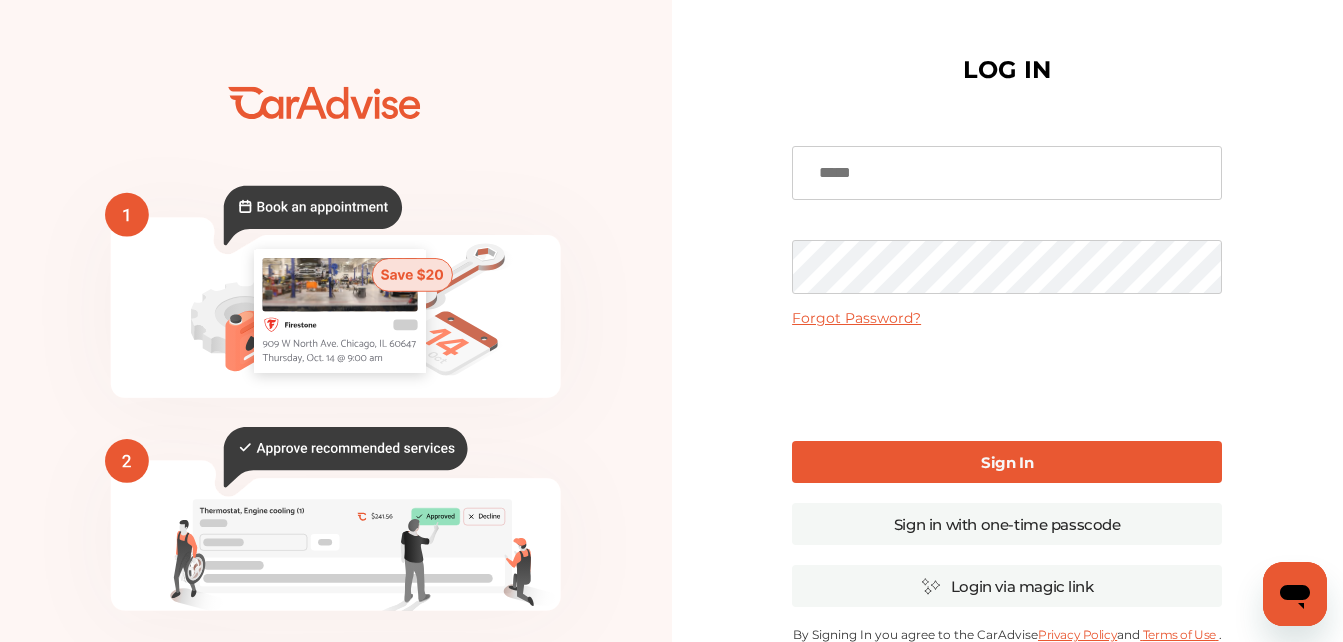 click on "Sign In" at bounding box center [1007, 462] 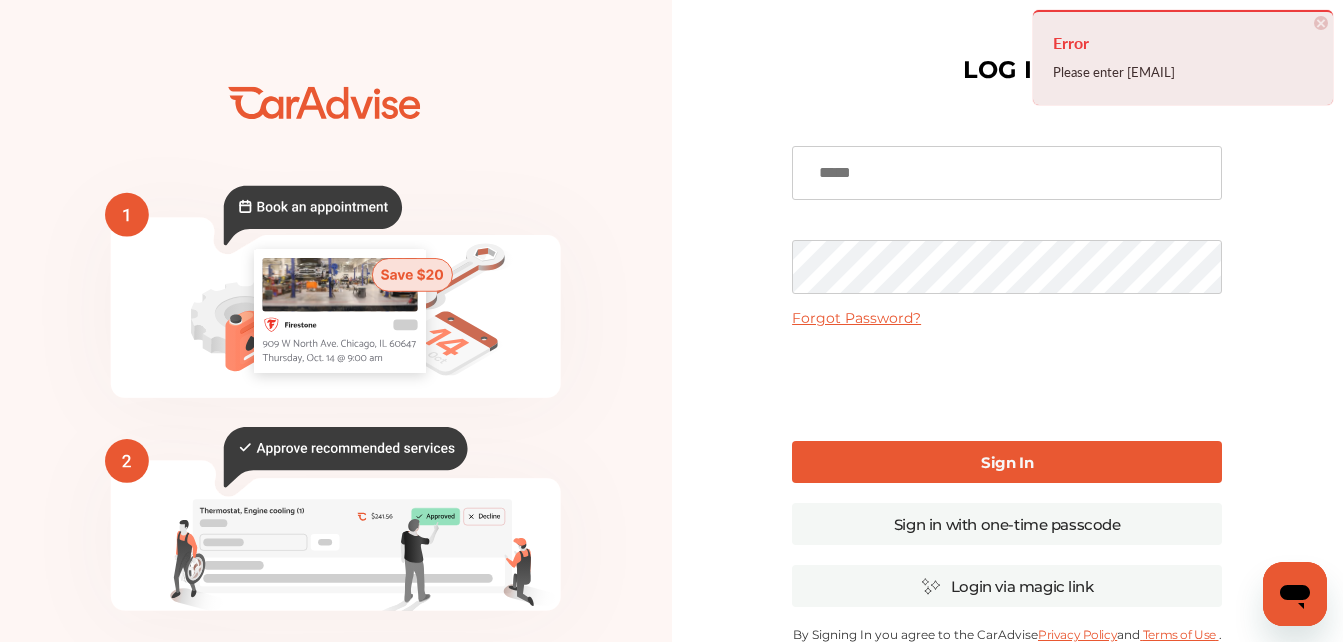 click on "LOG IN Forgot Password? Sign In Sign in with one-time passcode Login via magic link By clicking Sign In, you authorize The General to release your policy information to CarAdvise By Signing In you agree to the CarAdvise  Privacy Policy  and    Terms of Use   . Or Create an Account Here Uber Canada Driver? Sign in here Click Here" at bounding box center [1008, 487] 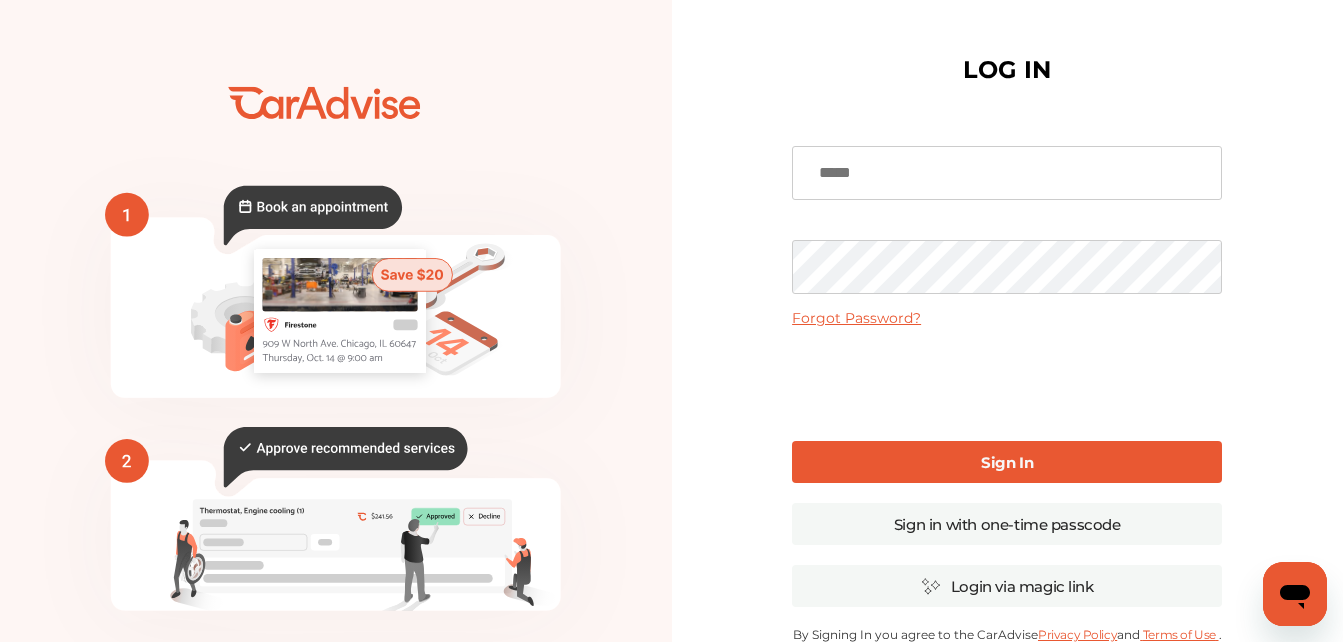 click on "Sign In" at bounding box center (1007, 462) 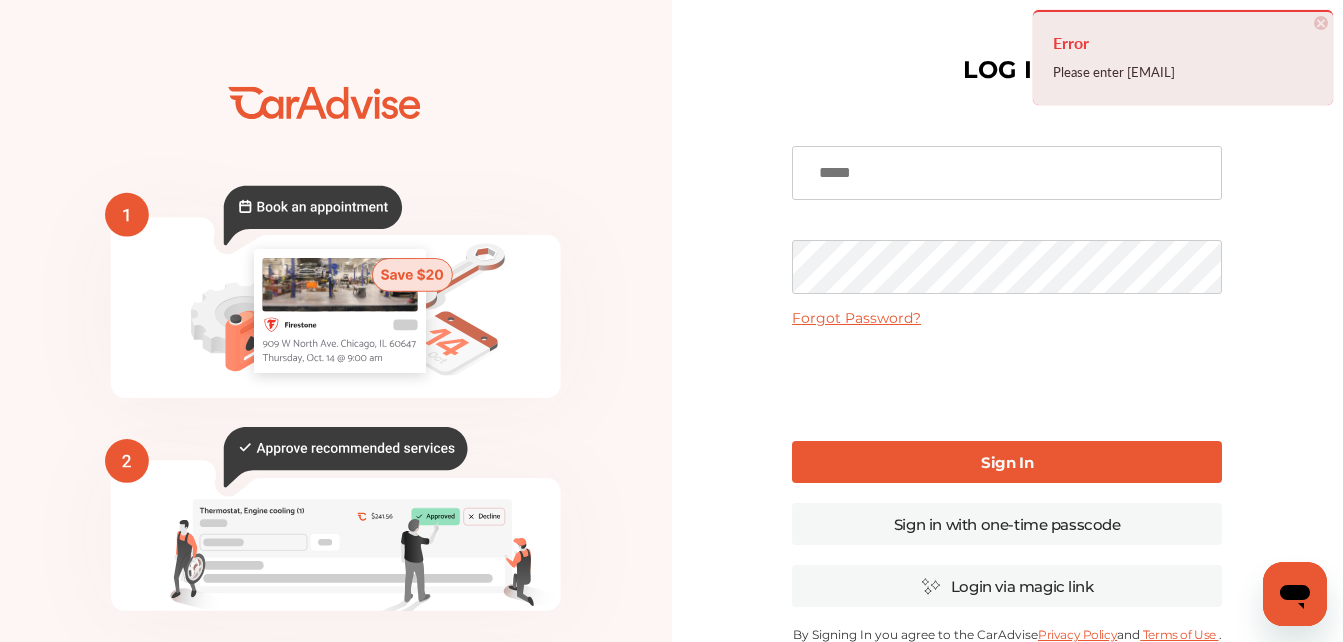 click on "Sign In" at bounding box center [1007, 462] 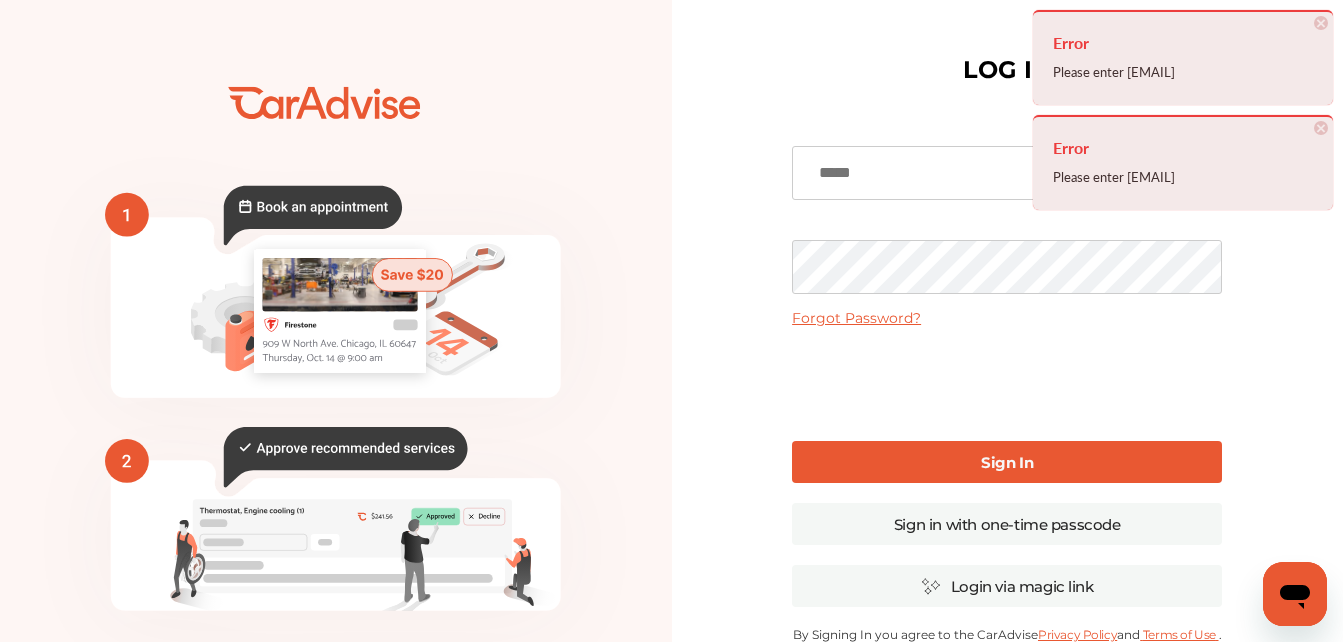 click at bounding box center (1007, 173) 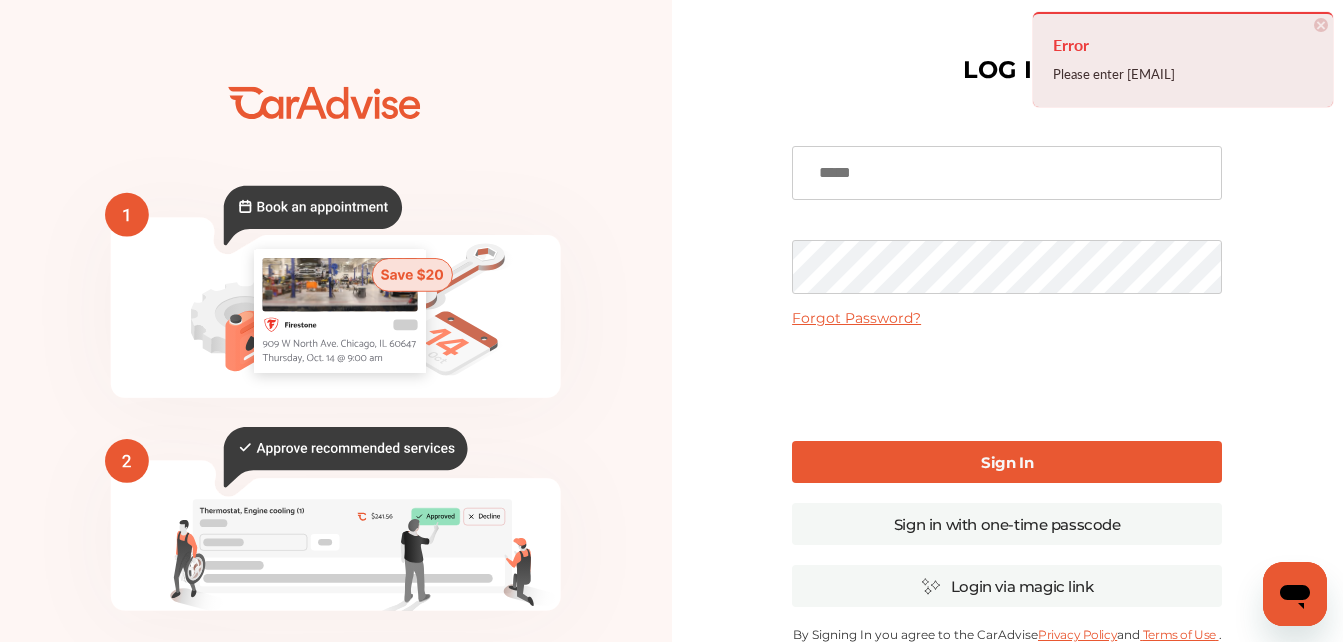 type on "**********" 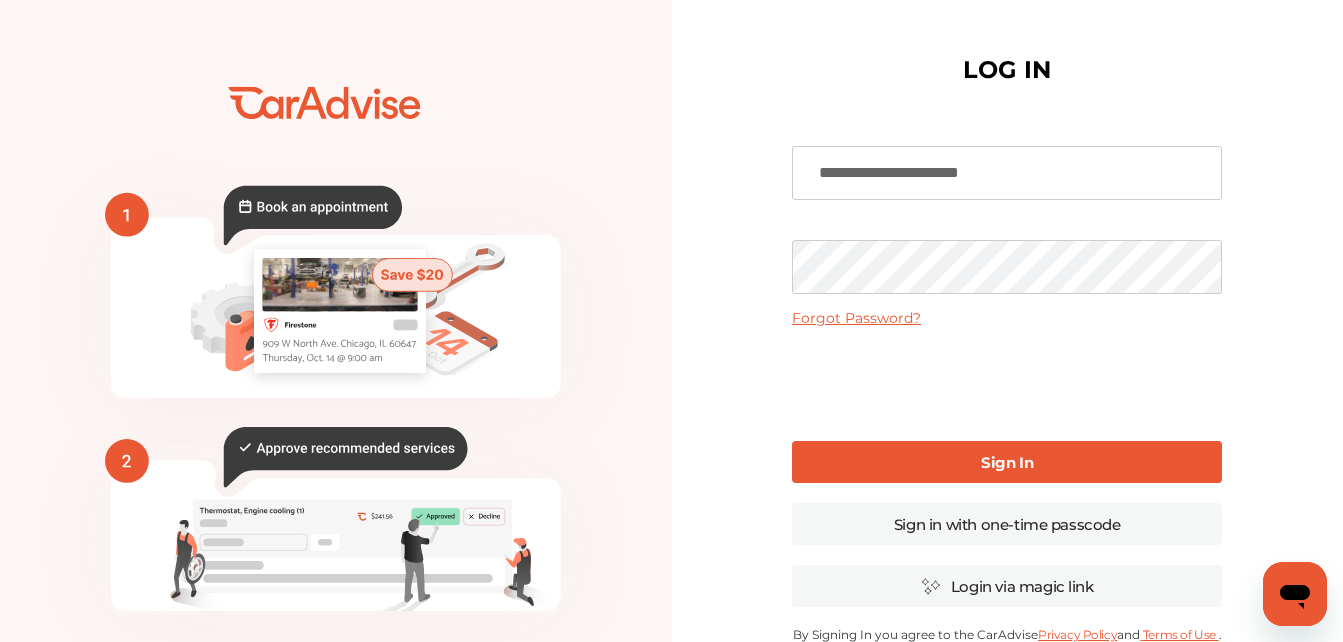 click on "Sign In" at bounding box center [1007, 462] 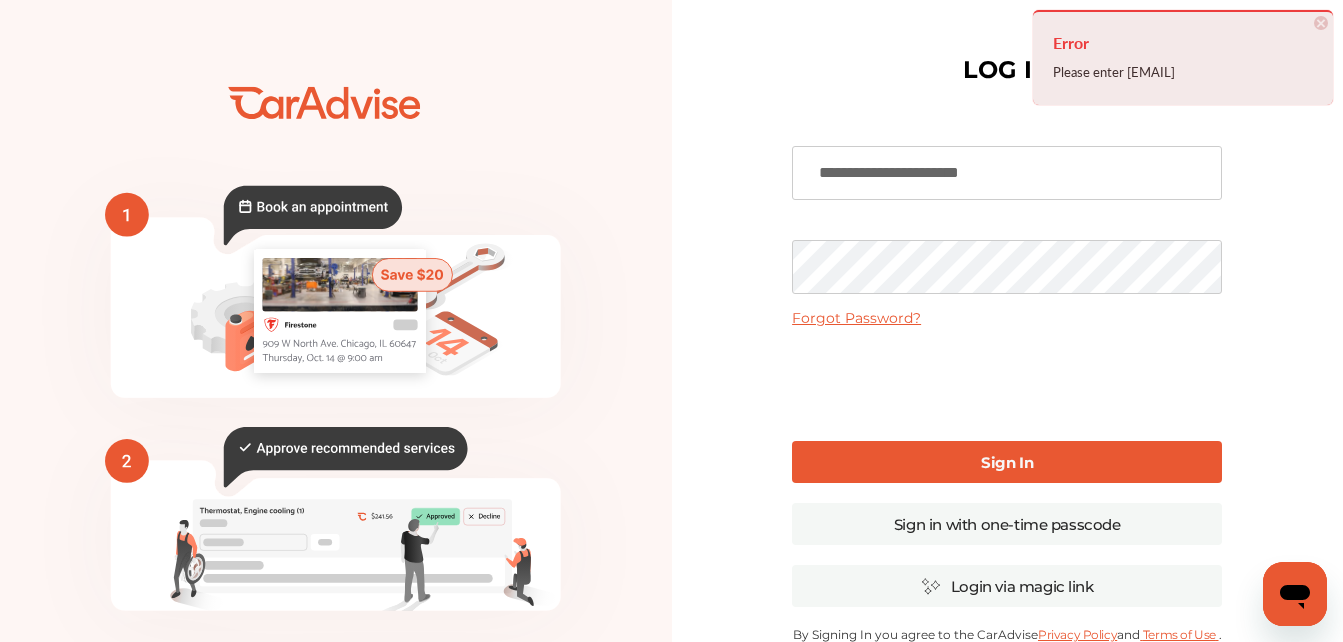 click on "💰" 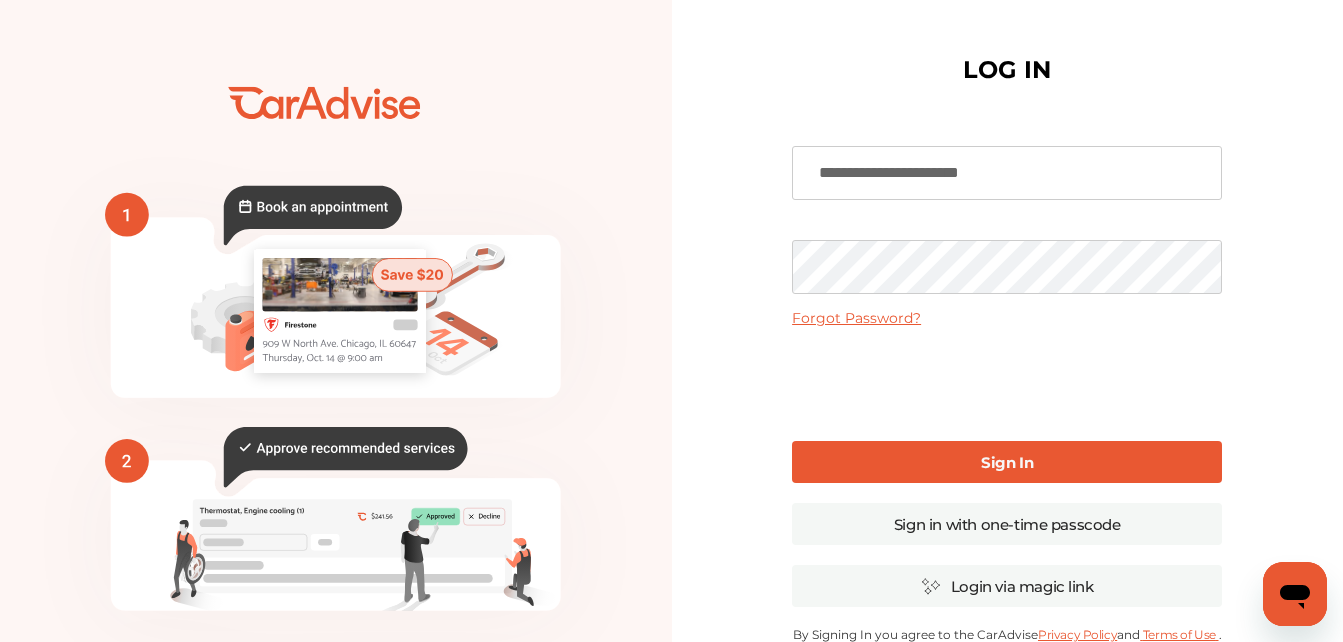 click on "Sign In" at bounding box center (1007, 462) 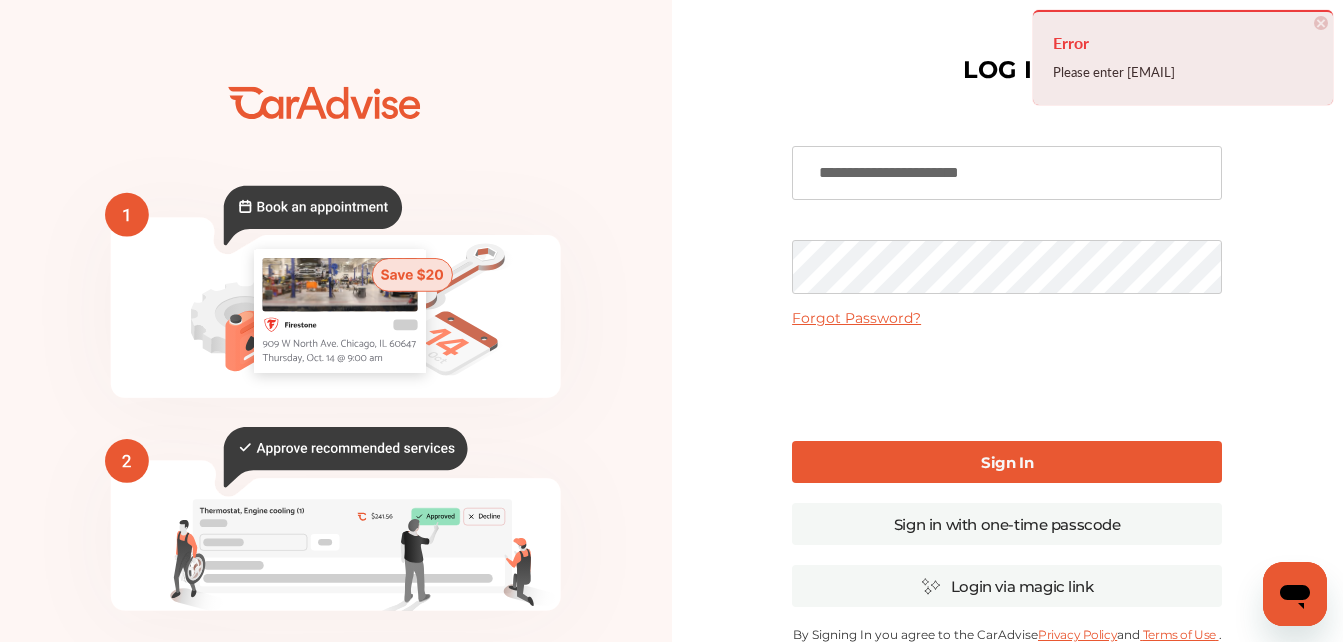 click 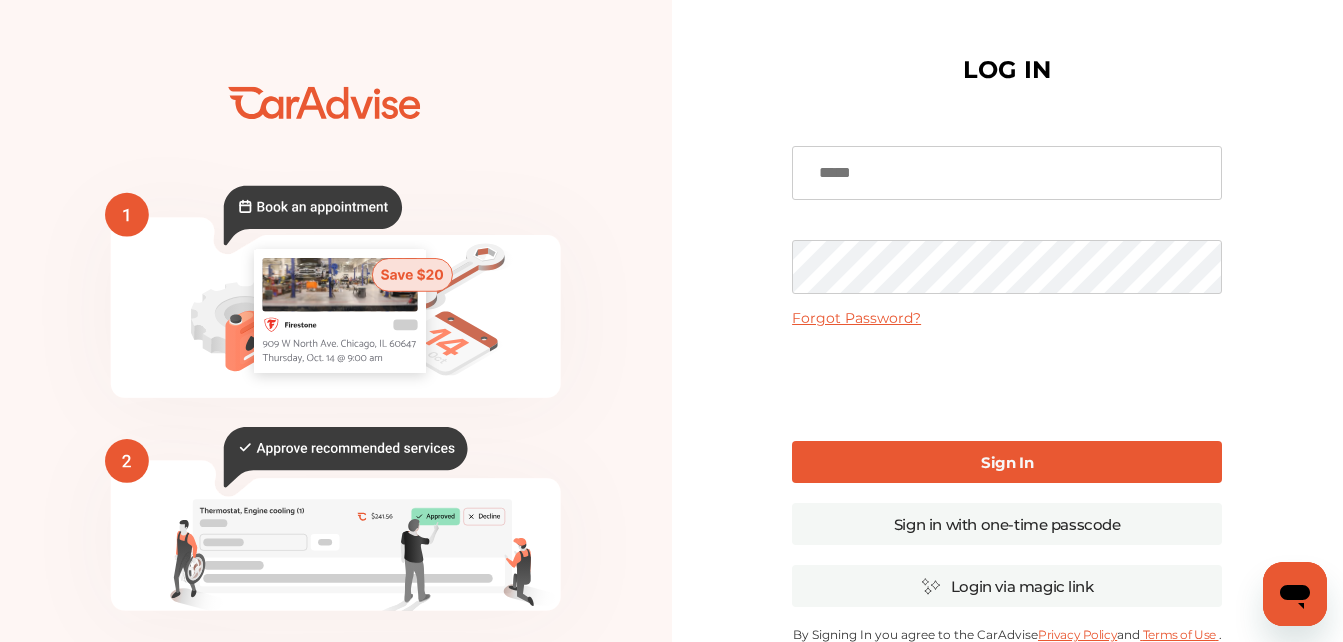 type on "**********" 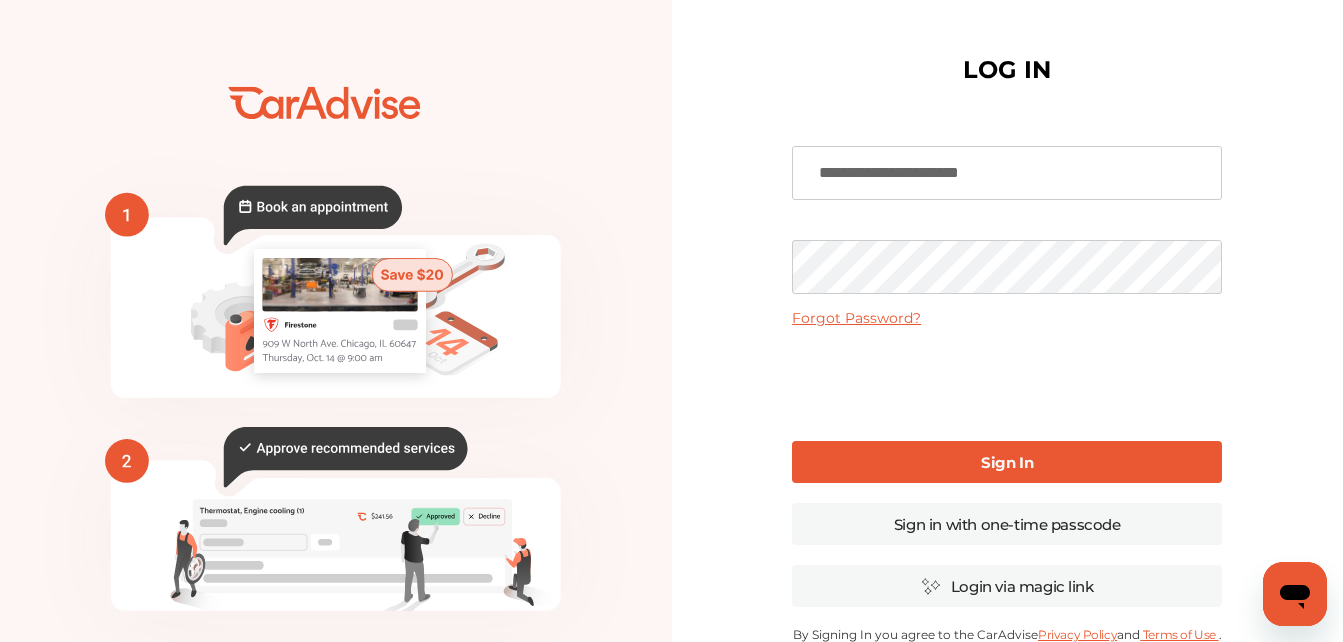 click on "Sign In" at bounding box center [1007, 462] 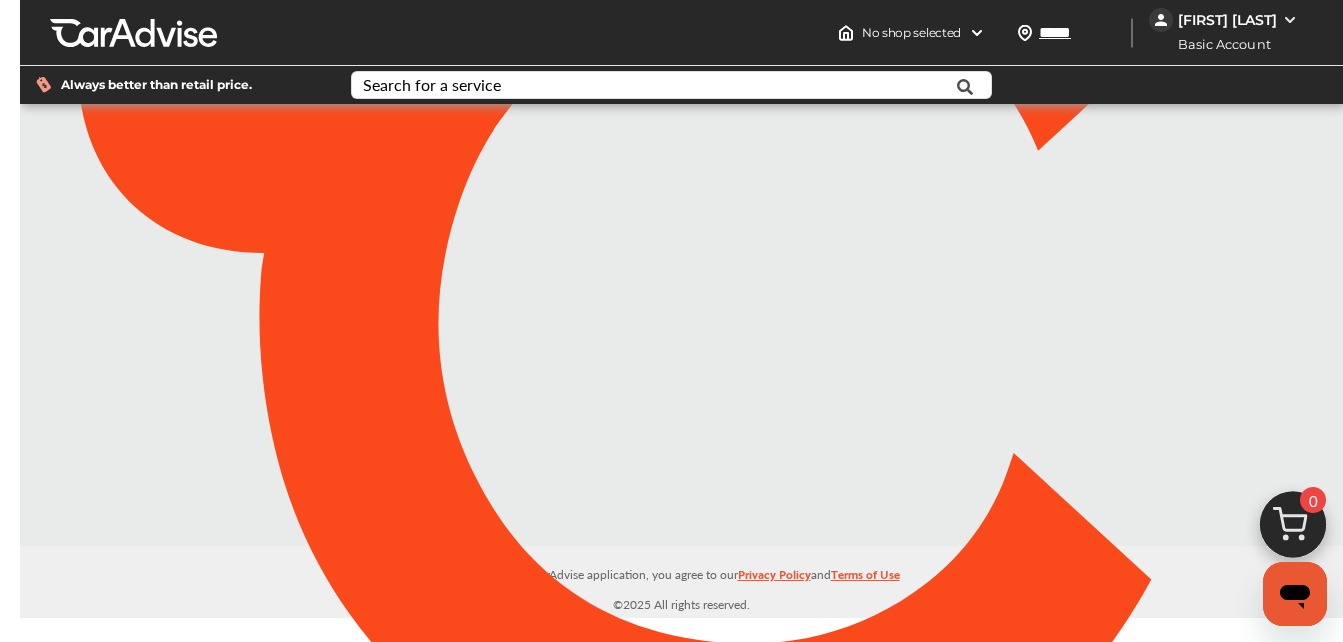 type on "*****" 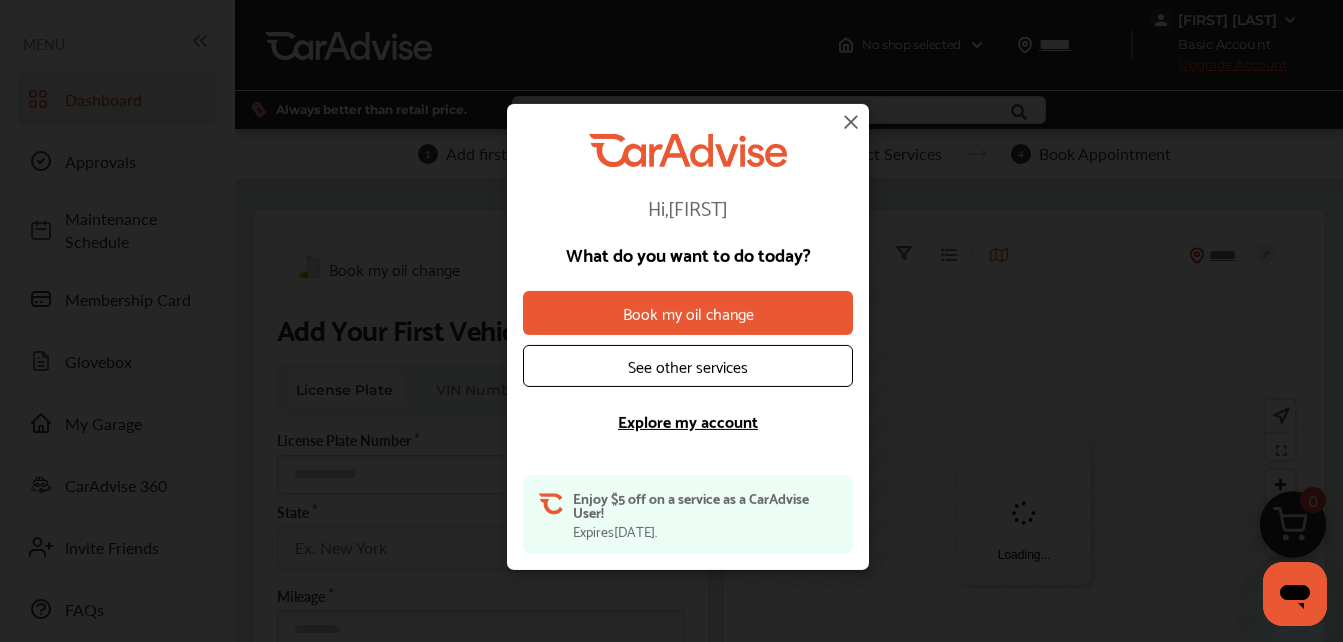 click at bounding box center [851, 122] 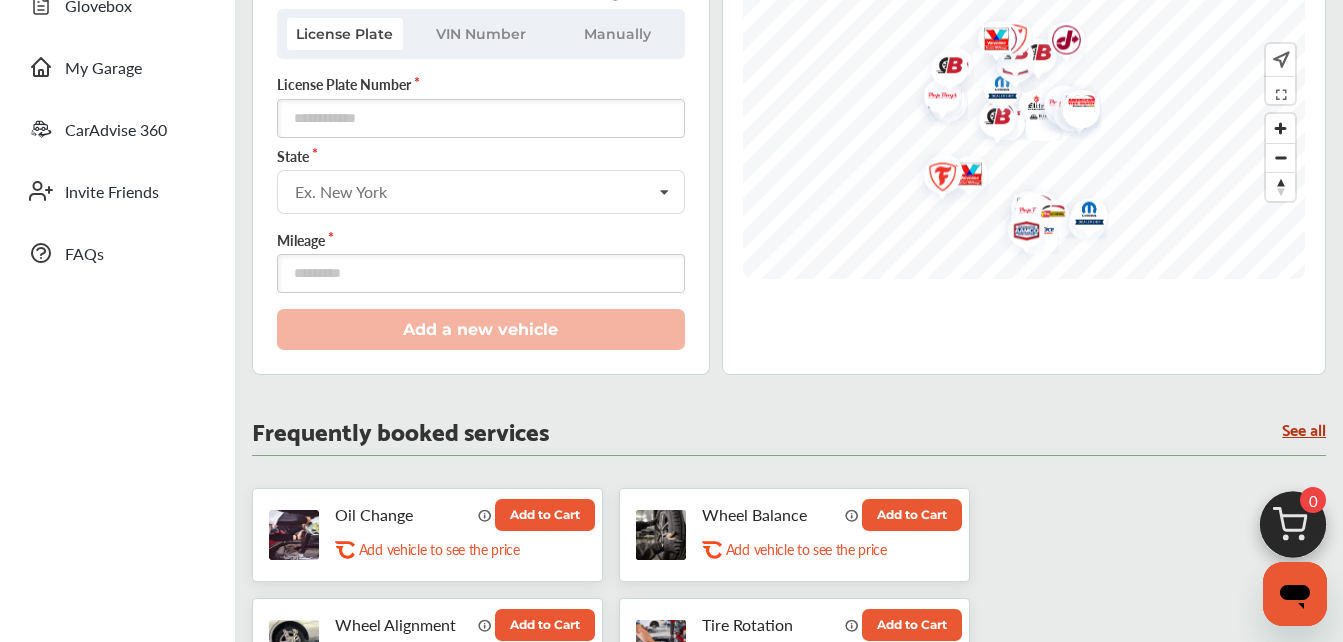 scroll, scrollTop: 407, scrollLeft: 0, axis: vertical 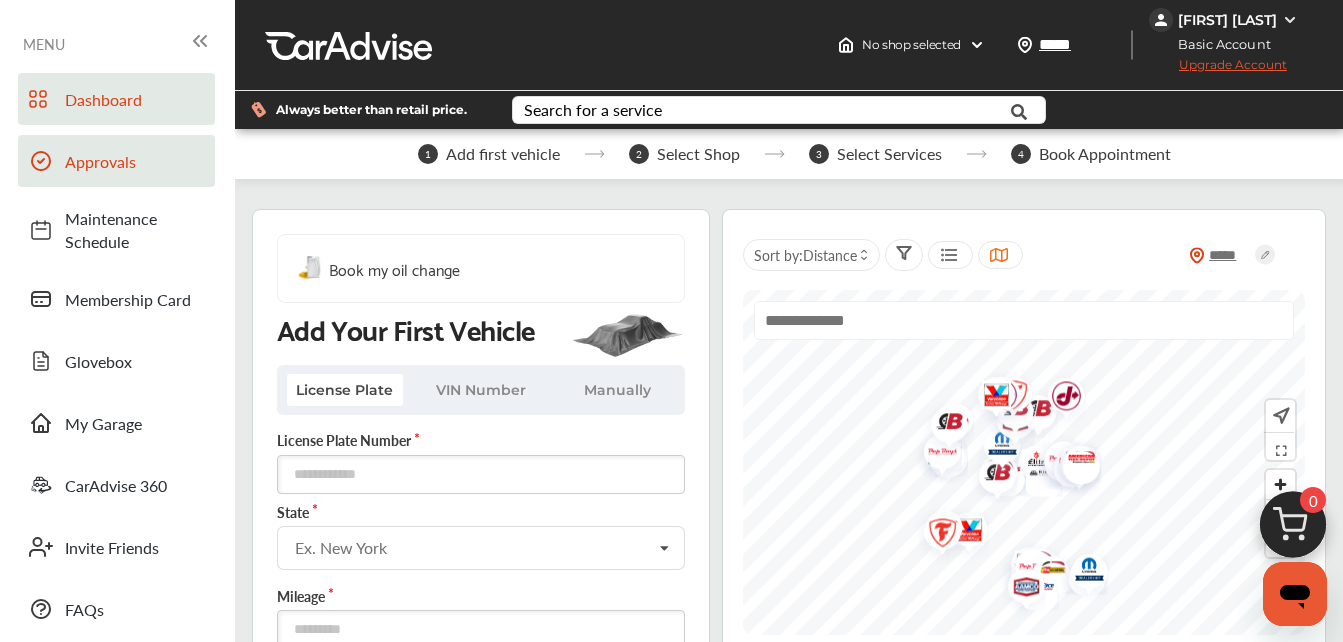 click on "Approvals" at bounding box center (135, 161) 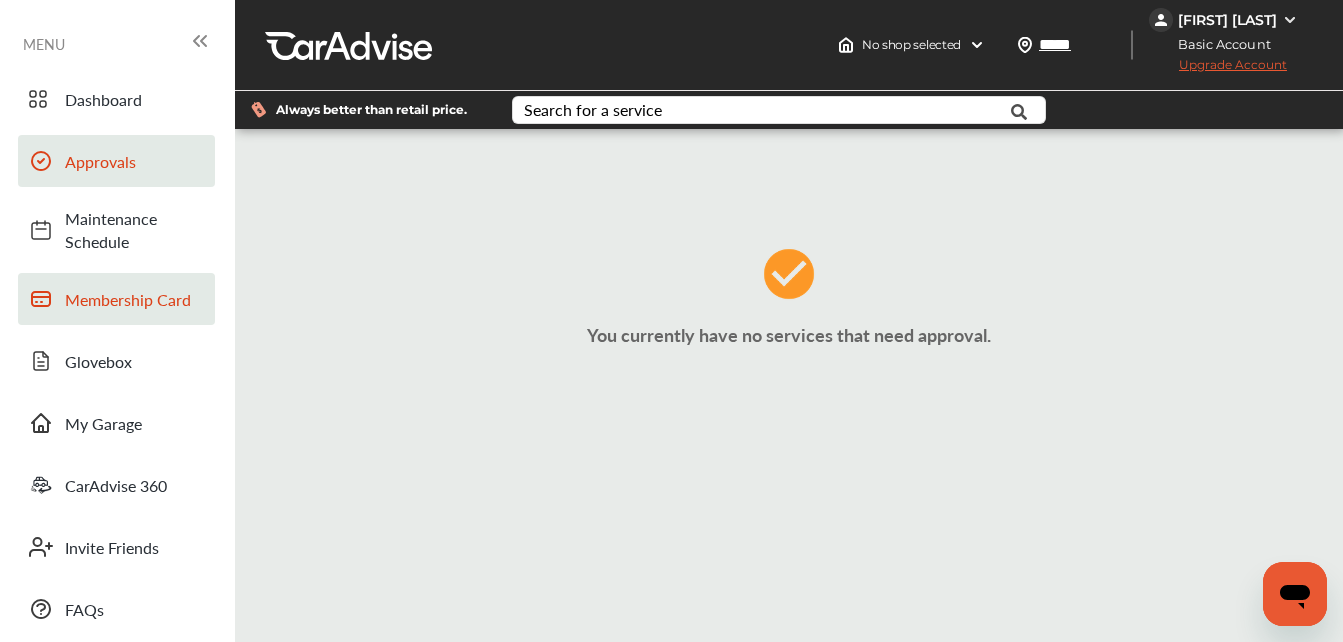 click on "Membership Card" at bounding box center [116, 299] 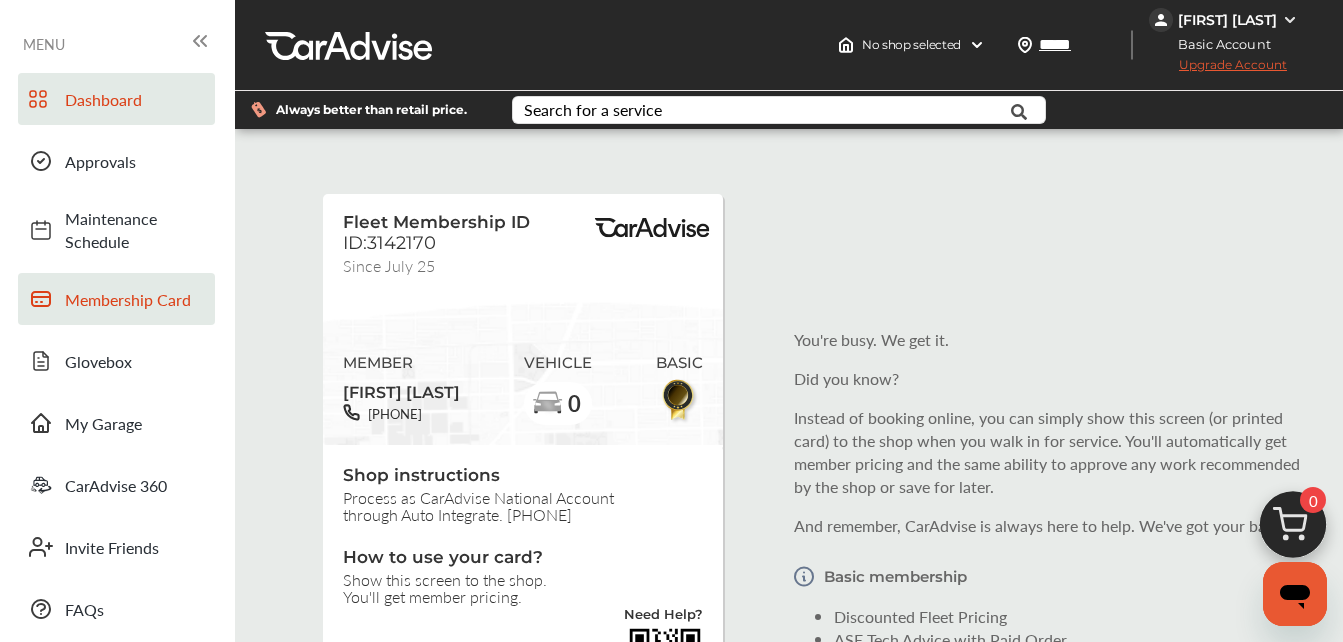 click on "Dashboard" at bounding box center (135, 99) 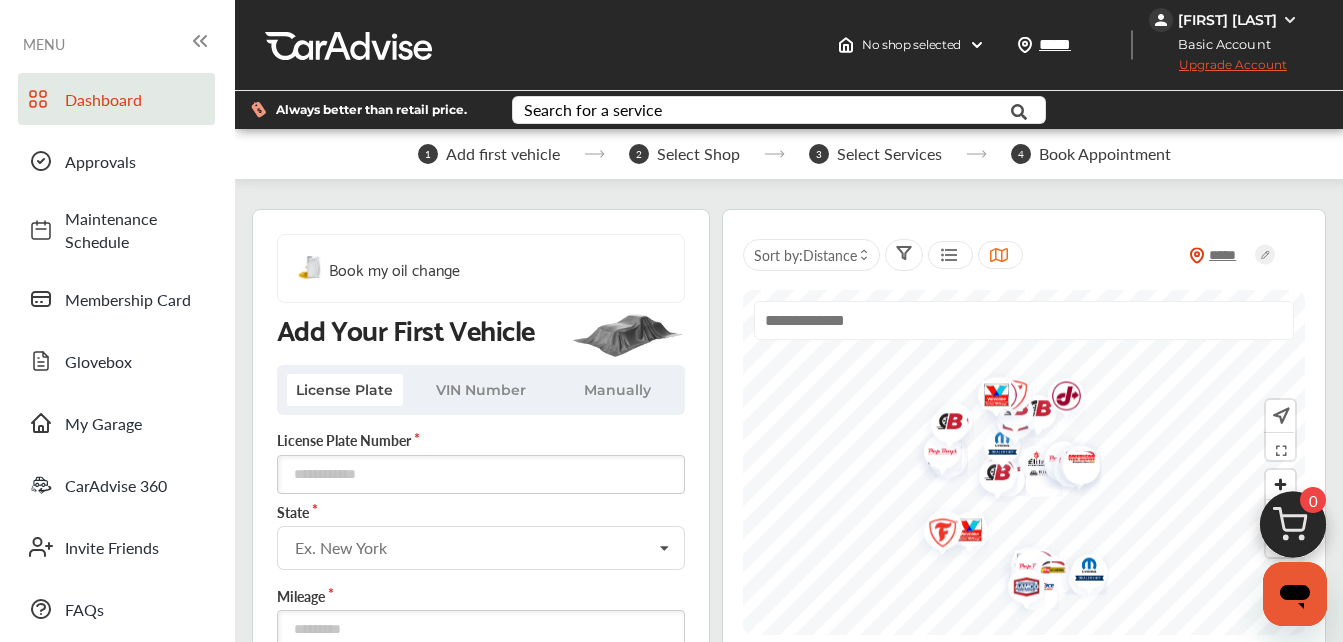 click on "[FIRST] [LAST]" at bounding box center [1227, 20] 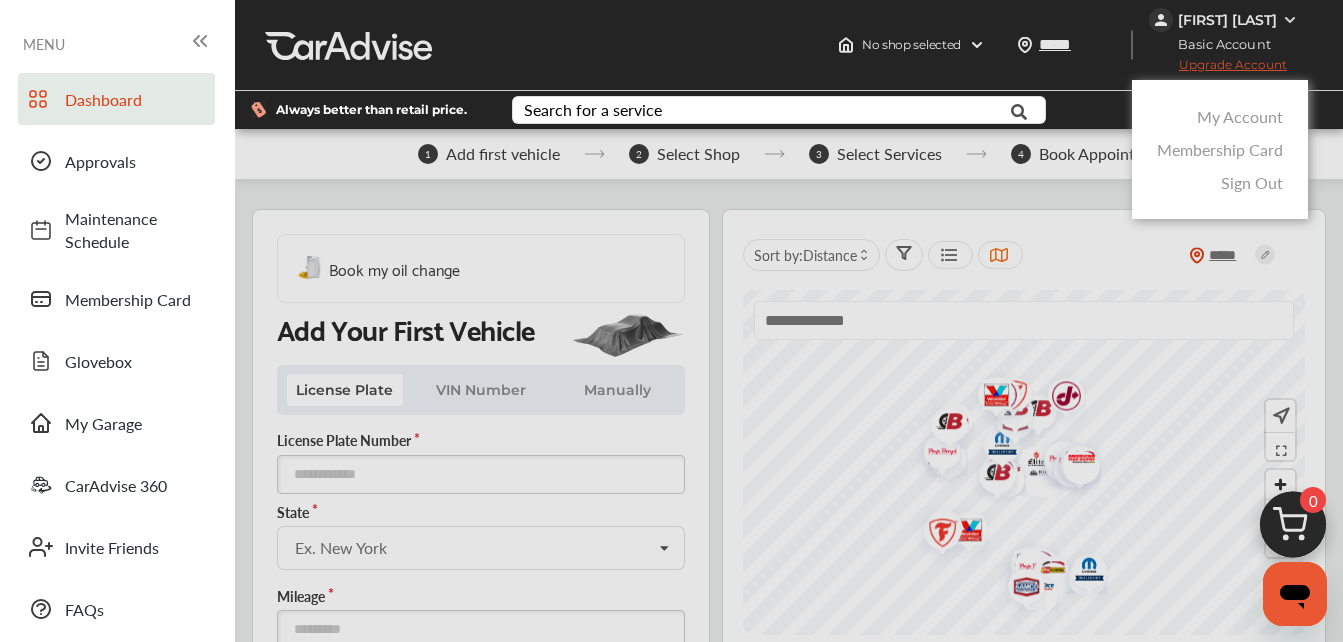 click at bounding box center (671, 371) 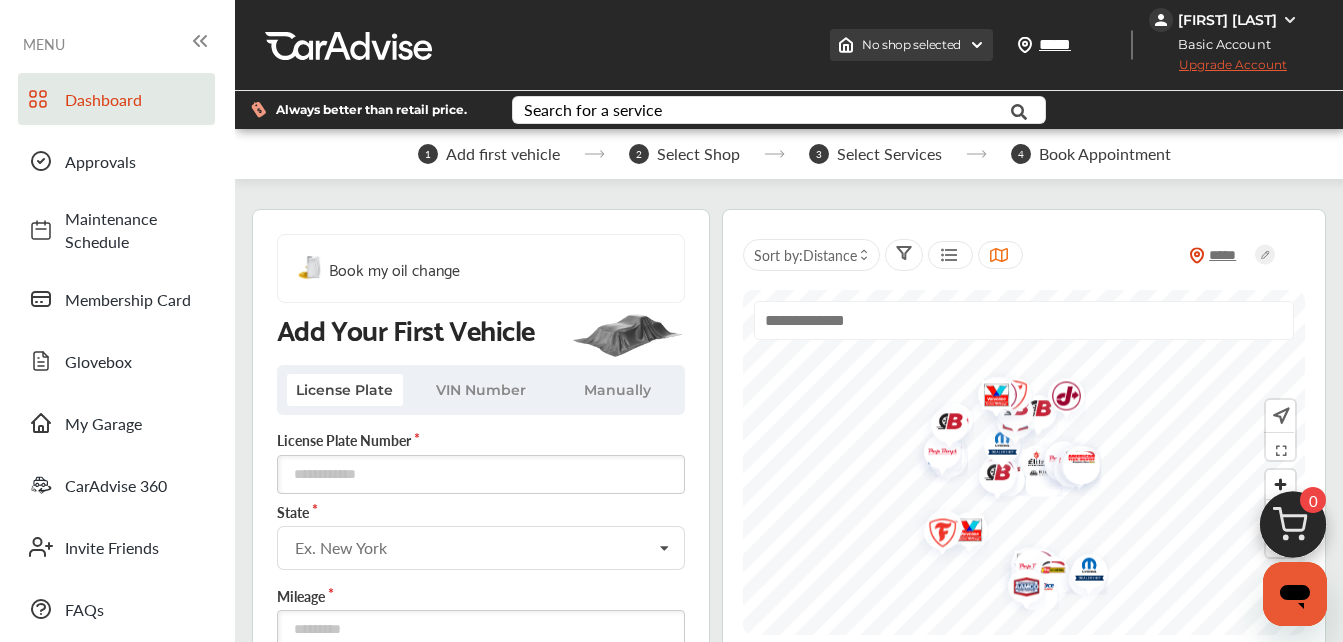 click on "No shop selected" at bounding box center (911, 45) 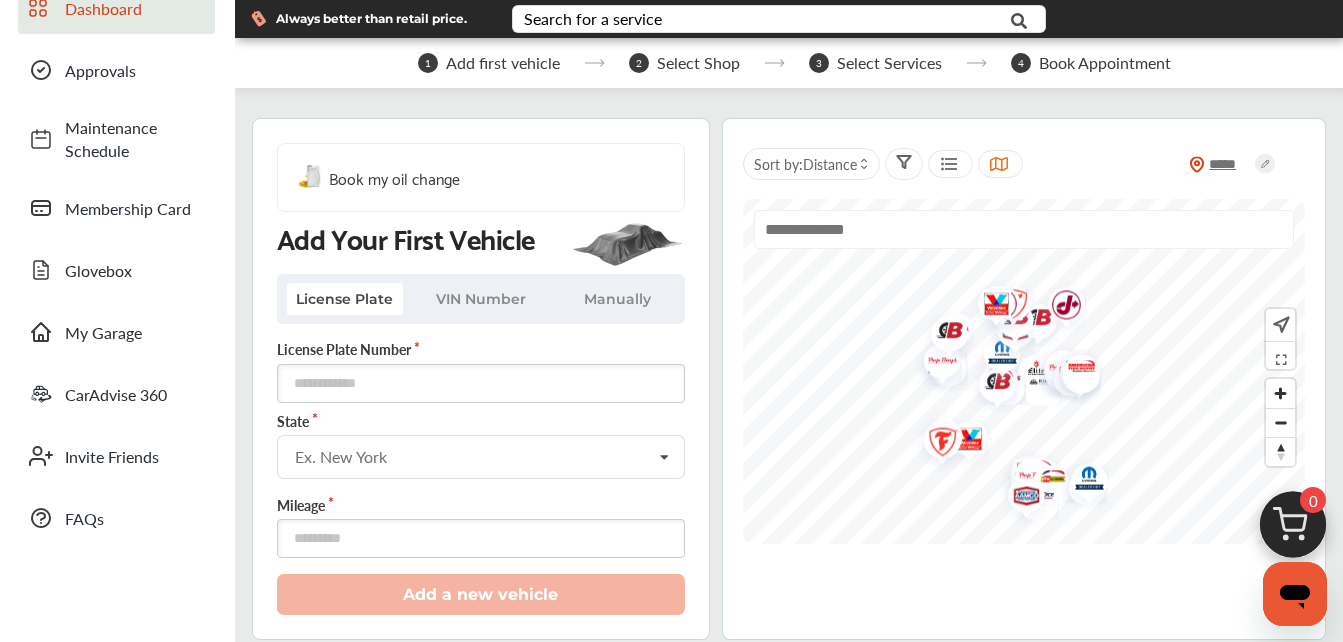 scroll, scrollTop: 0, scrollLeft: 0, axis: both 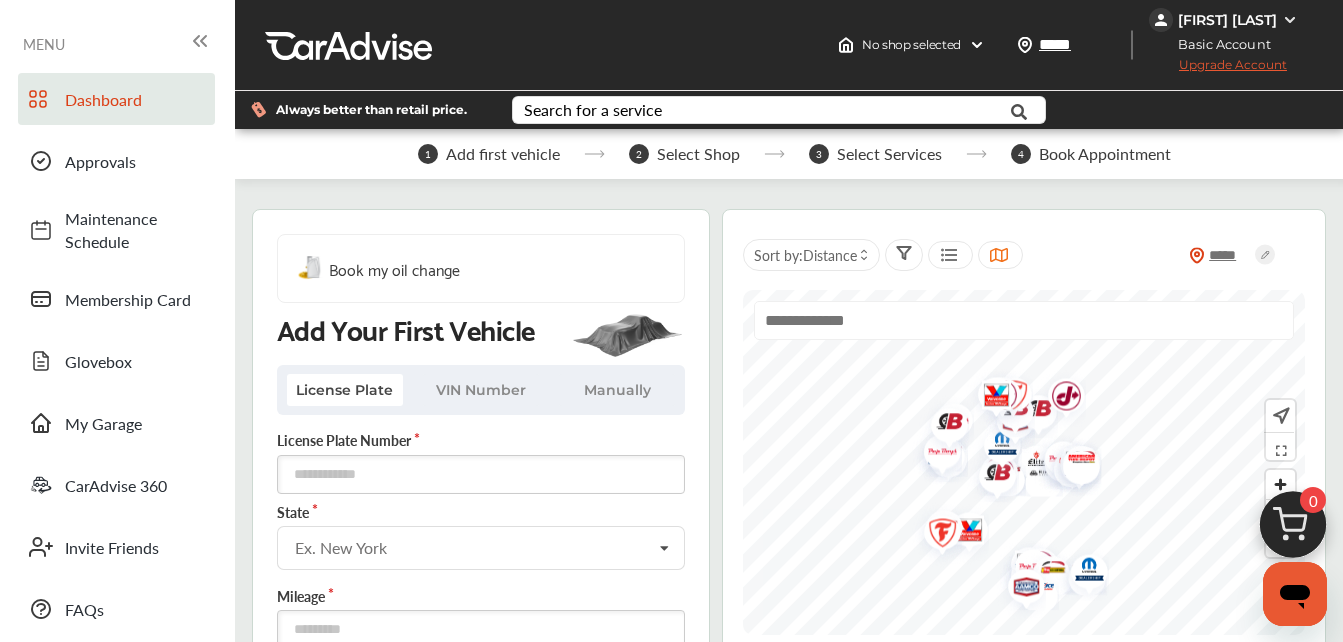 click 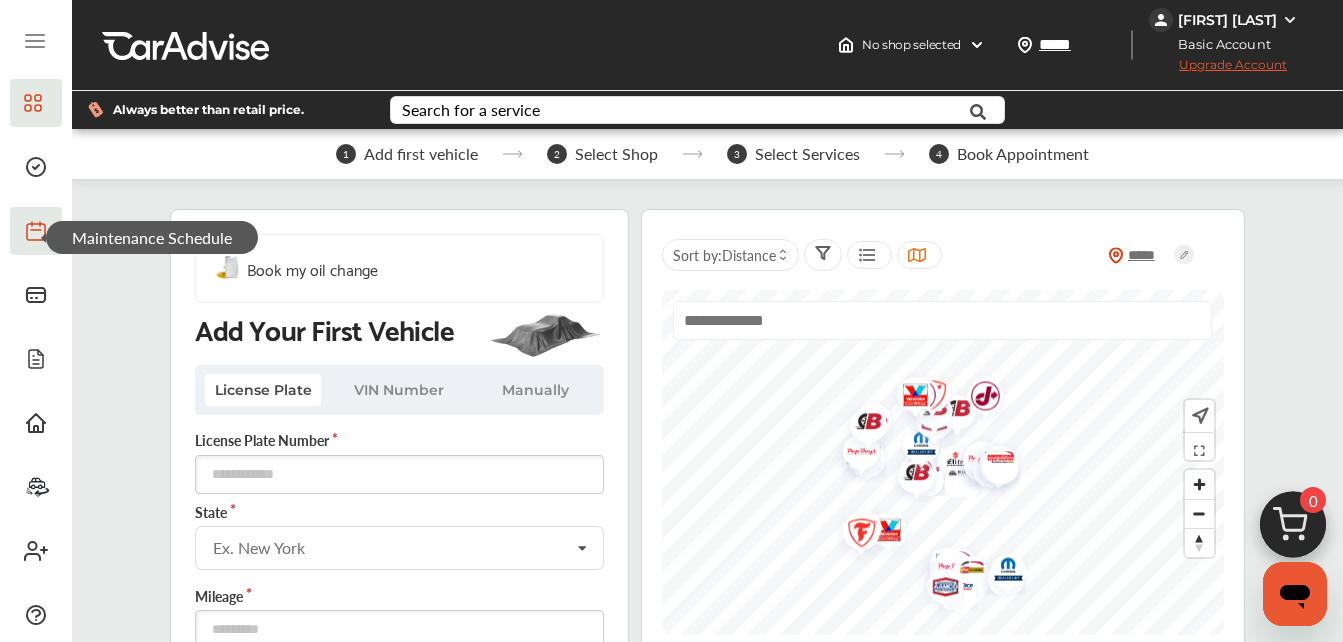 click 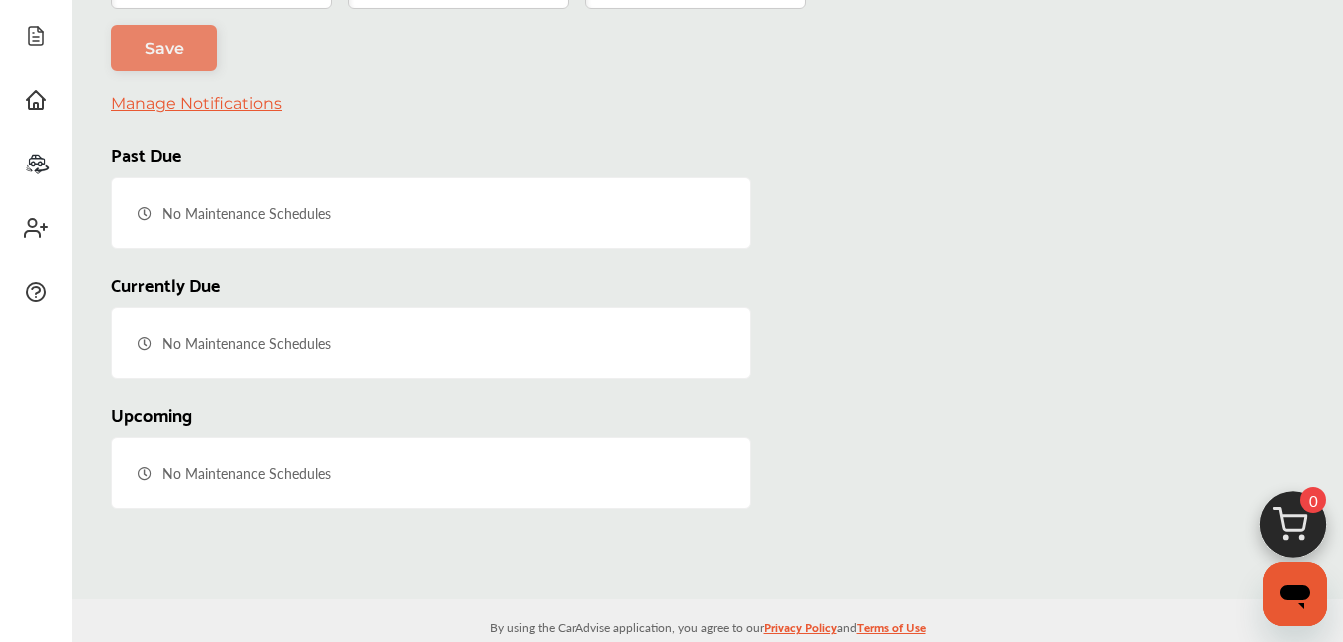 scroll, scrollTop: 352, scrollLeft: 0, axis: vertical 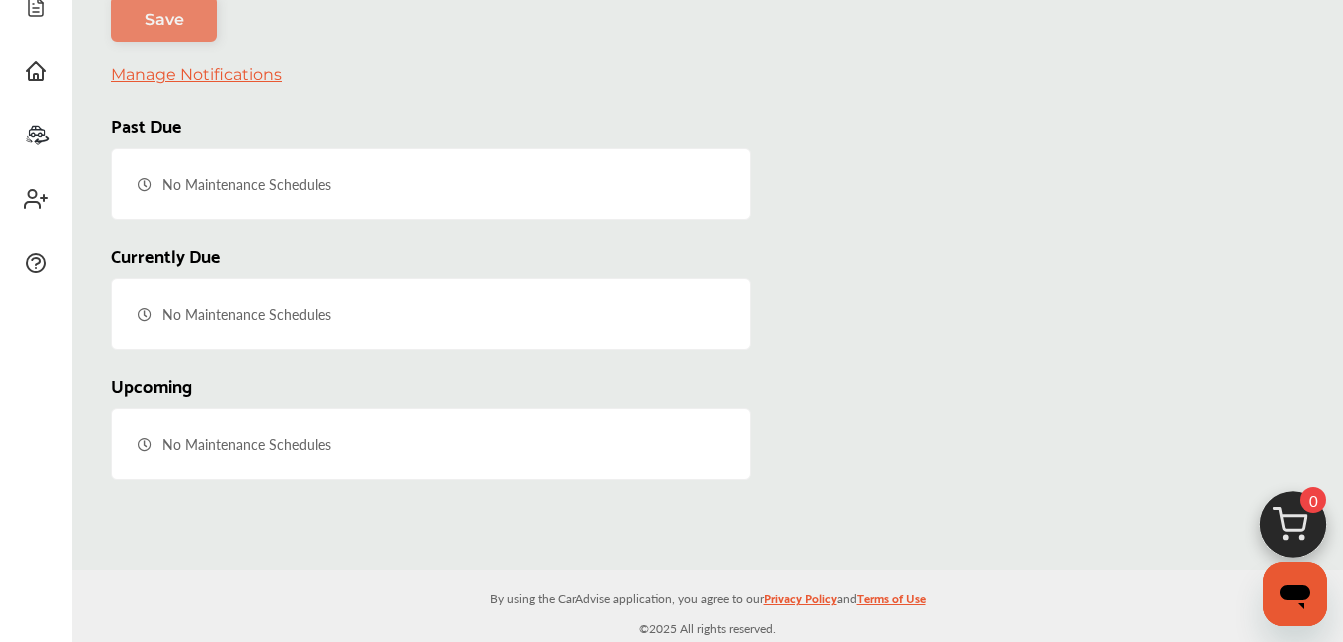 click on "Dashboard
Approvals
Maintenance Schedule
Membership Card
Glovebox
My Garage
CarAdvise 360
Invite Friends
FAQs" at bounding box center (36, -21) 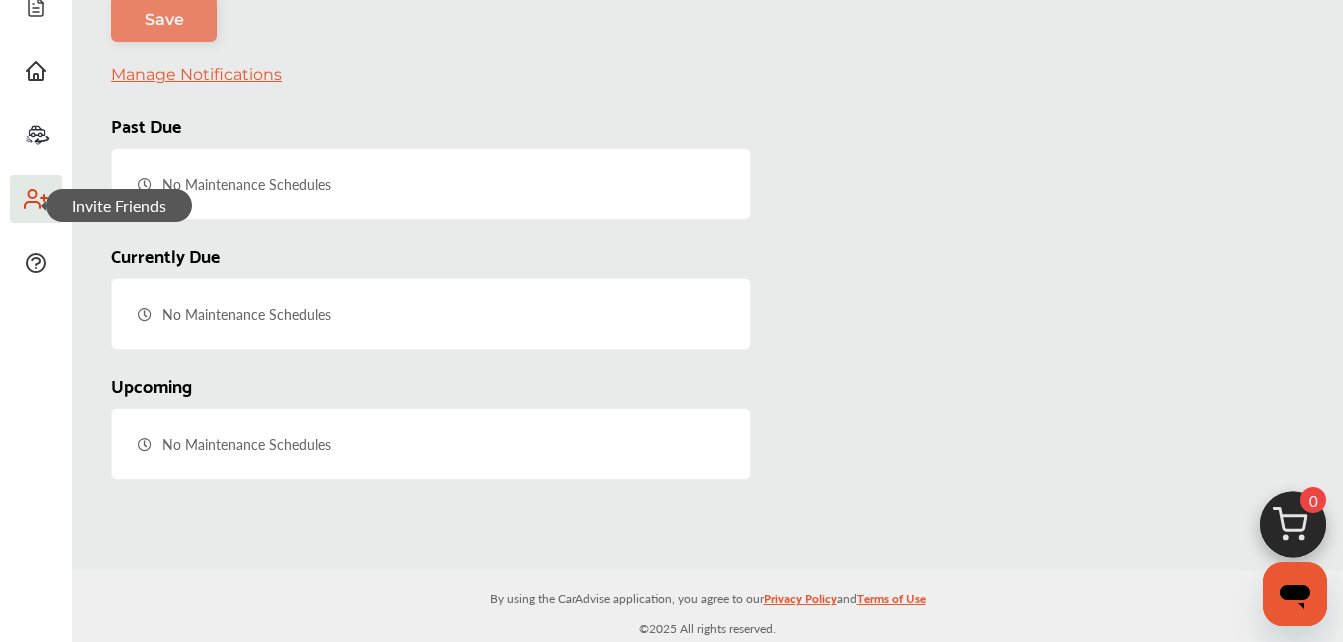 click at bounding box center (36, 204) 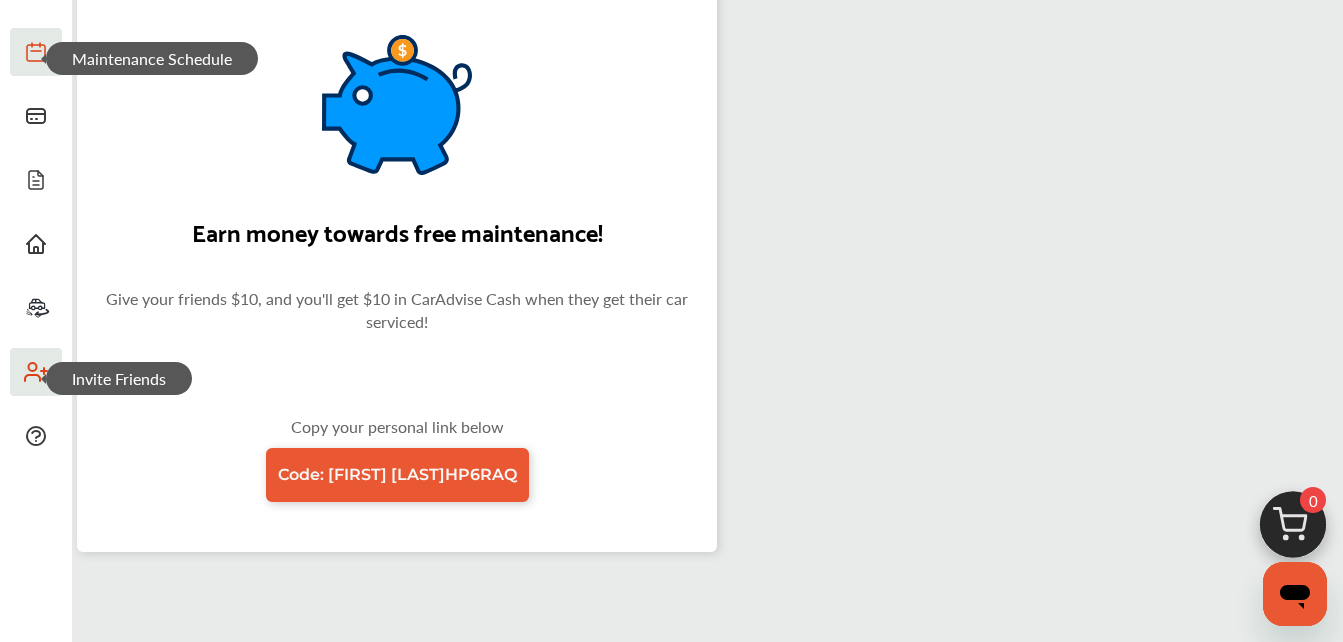 scroll, scrollTop: 0, scrollLeft: 0, axis: both 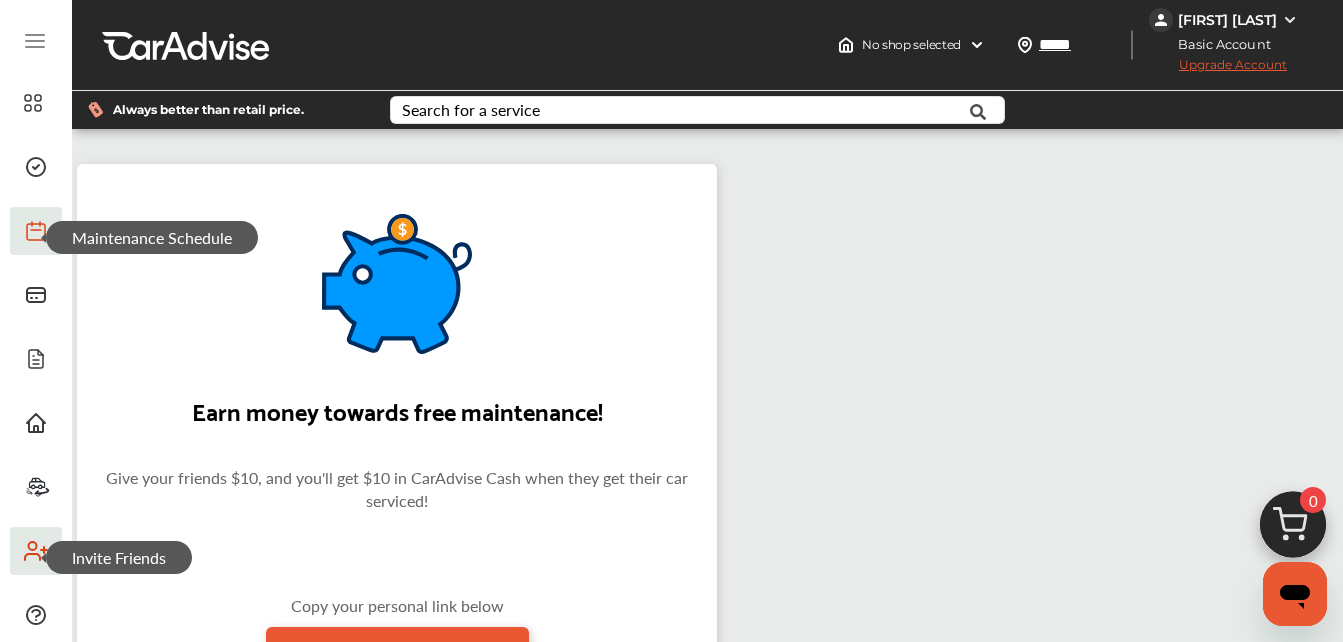 click on "[FIRST] [LAST]" at bounding box center [1227, 20] 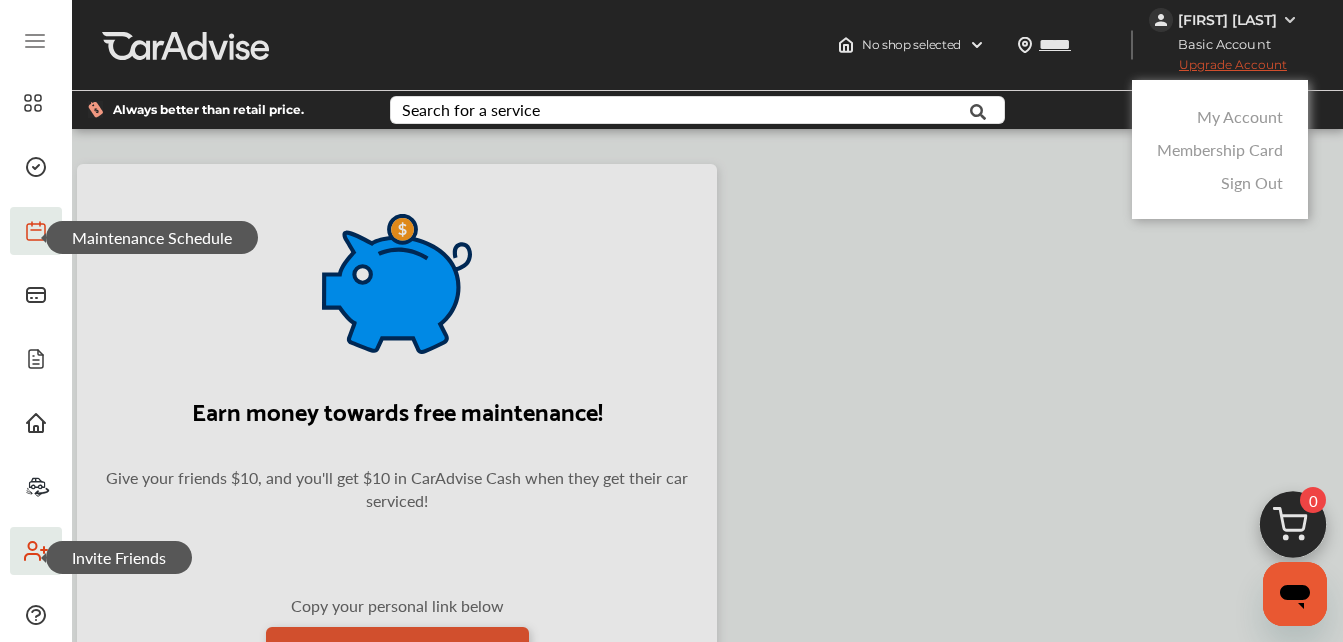 click on "My Account" at bounding box center (1240, 116) 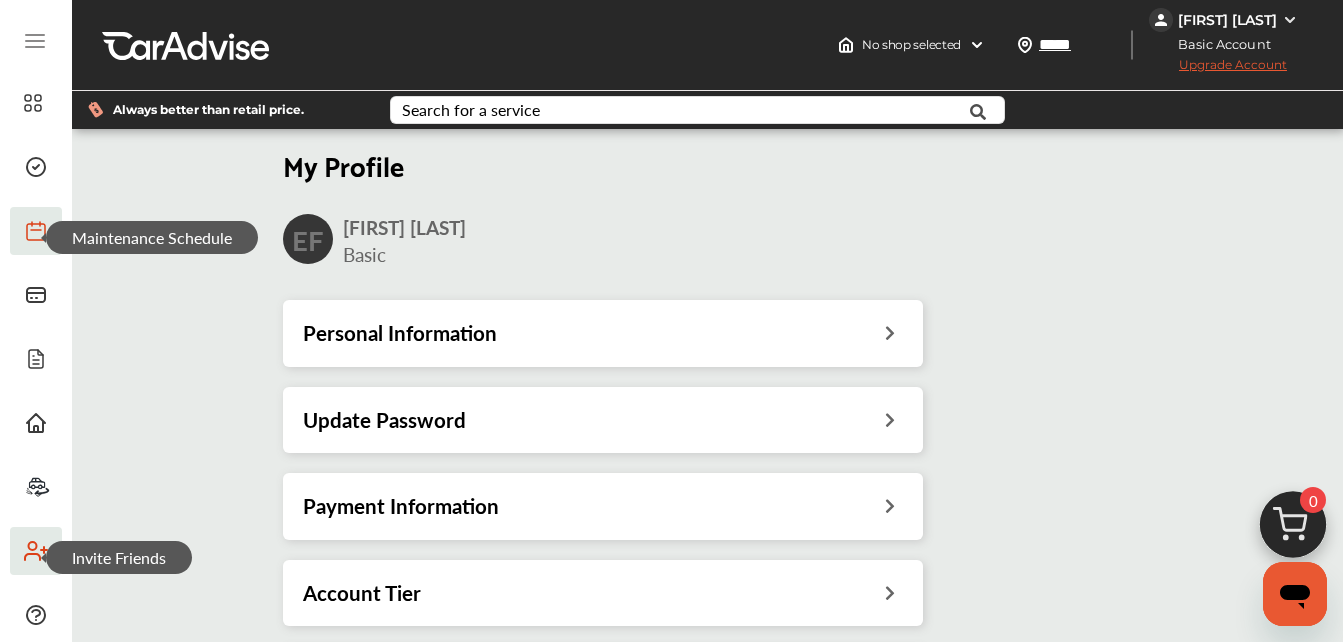 click on "Personal Information" at bounding box center (603, 333) 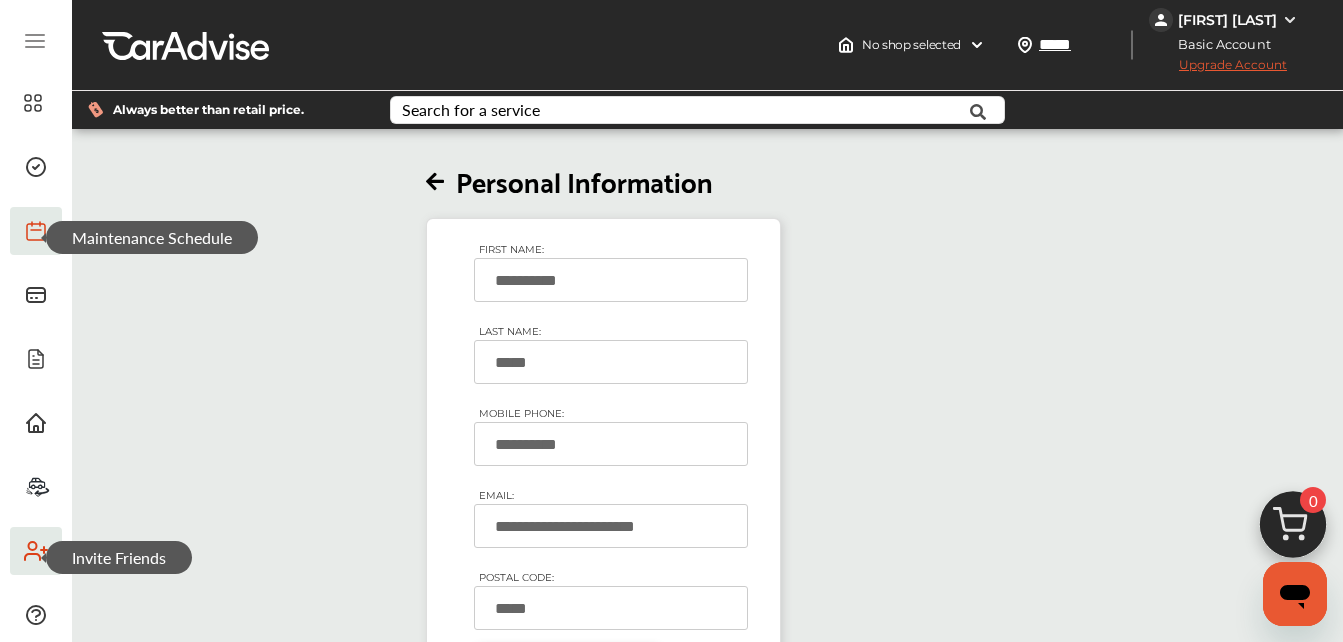click on "**********" at bounding box center [603, 417] 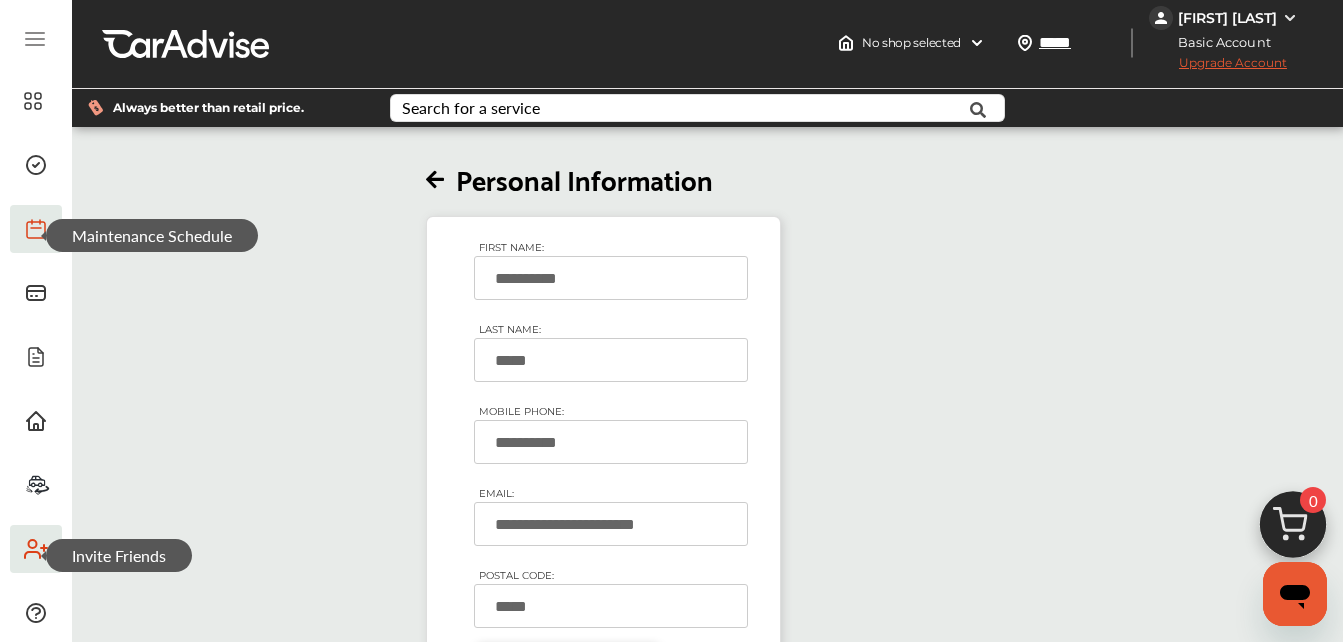 scroll, scrollTop: 160, scrollLeft: 0, axis: vertical 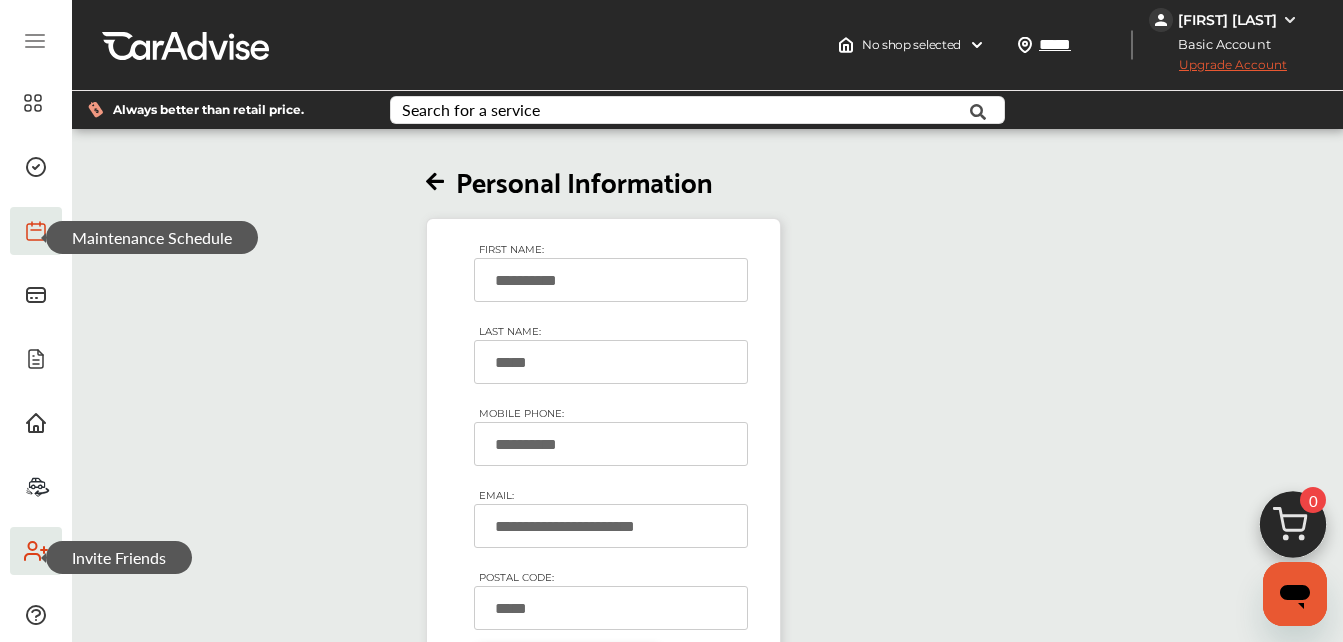 click on "Save Changes" at bounding box center (566, 664) 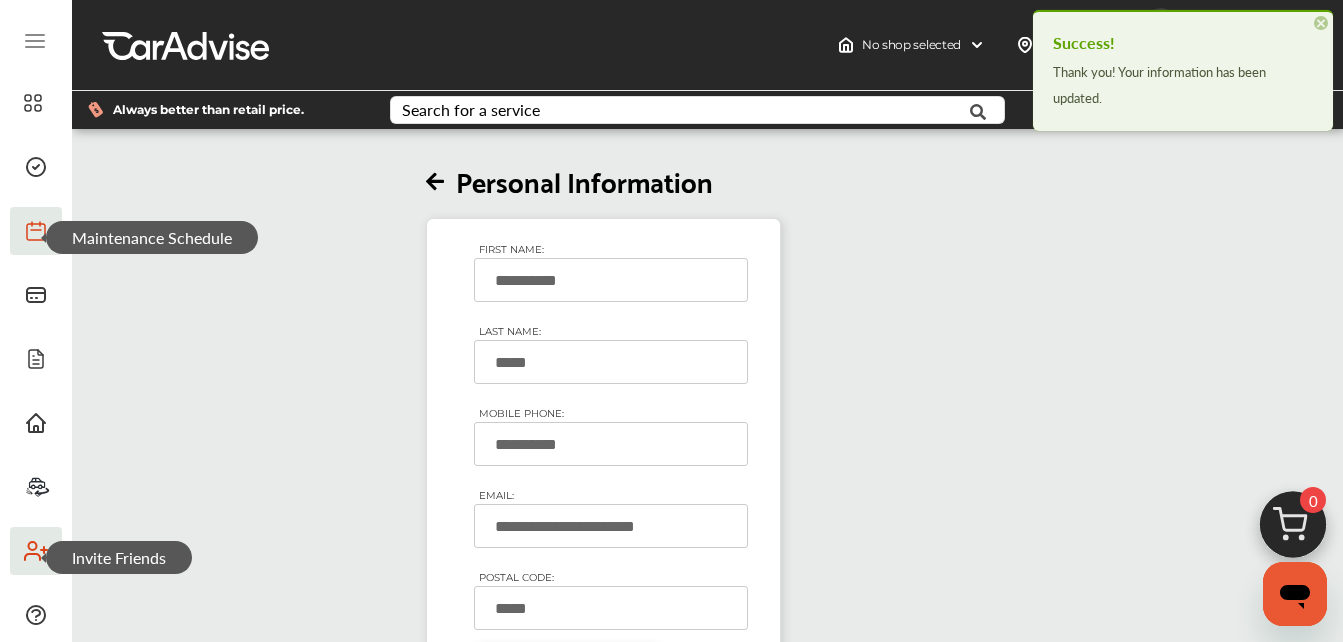 click on "**********" at bounding box center (603, 417) 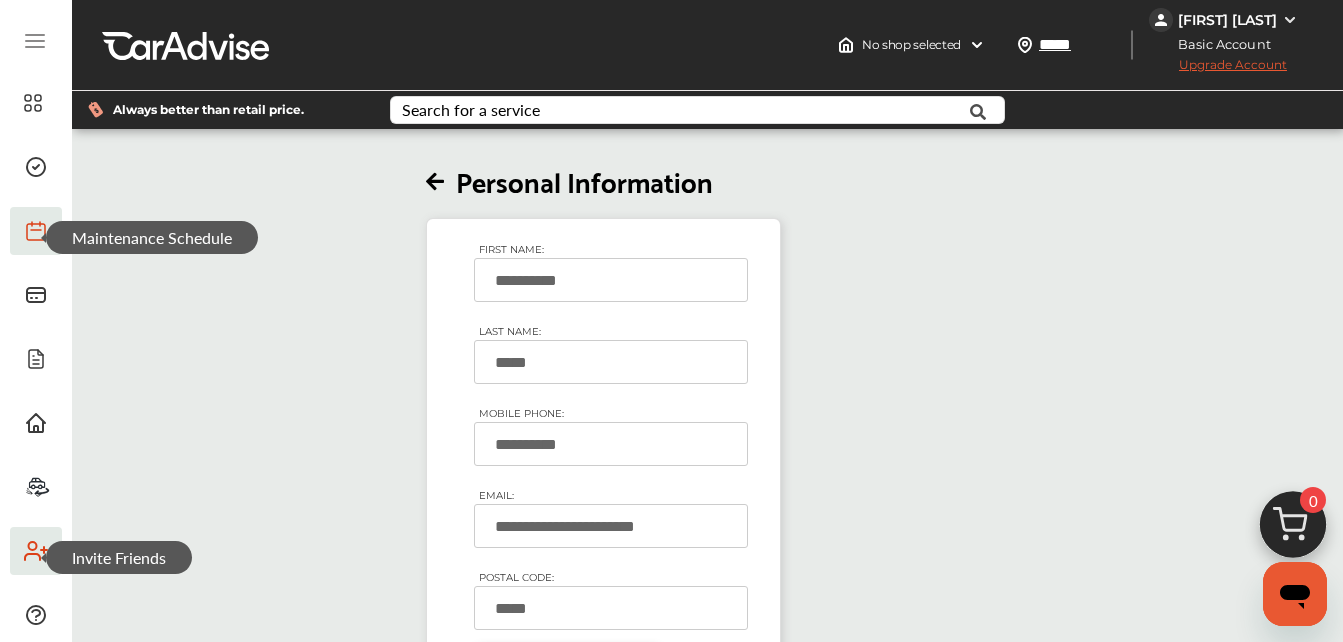 click at bounding box center (435, 182) 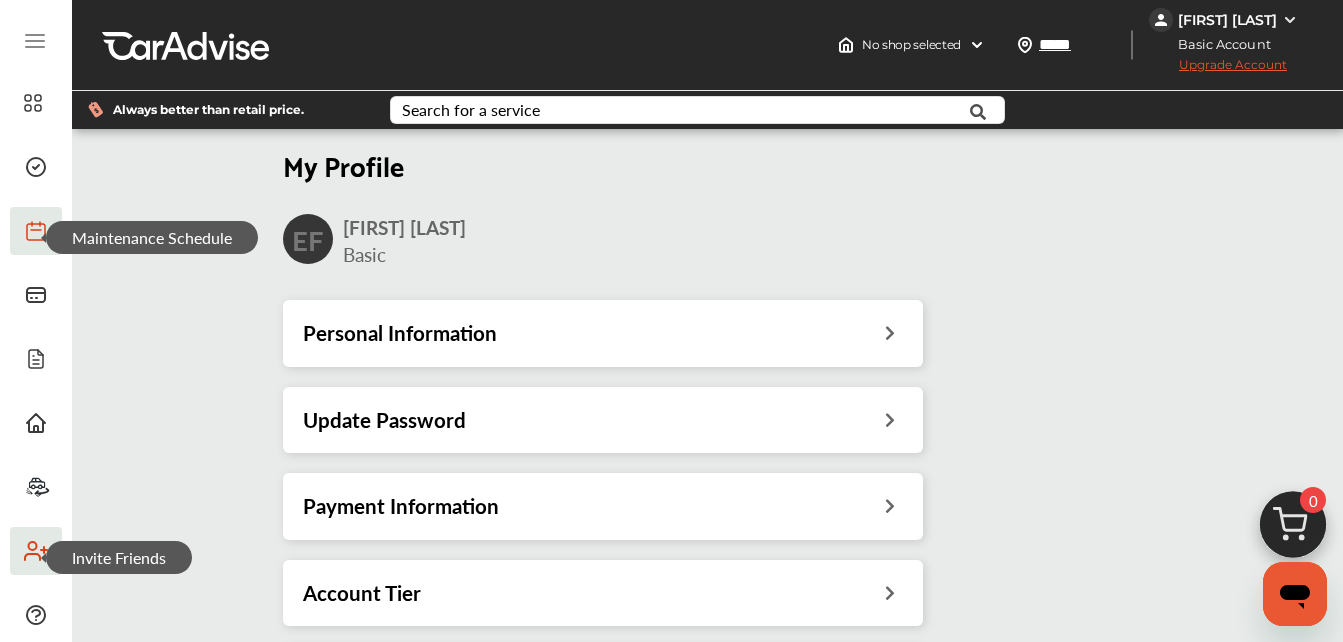 scroll, scrollTop: 0, scrollLeft: 0, axis: both 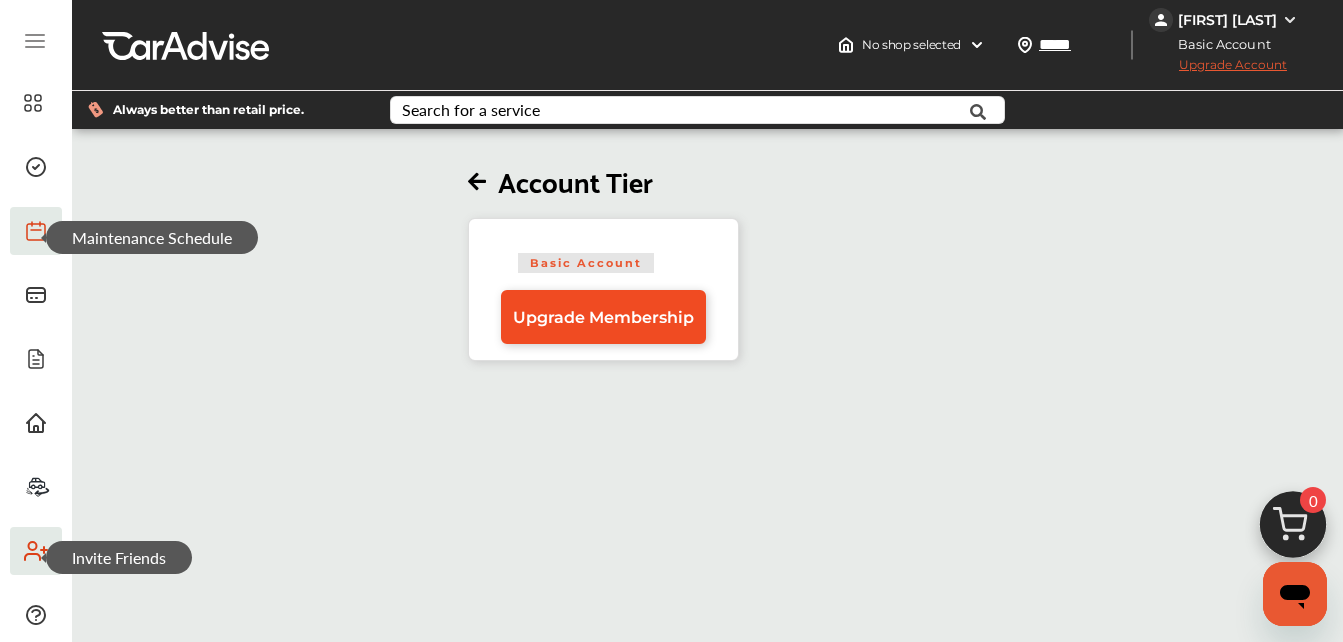 click on "Upgrade Membership" at bounding box center [603, 317] 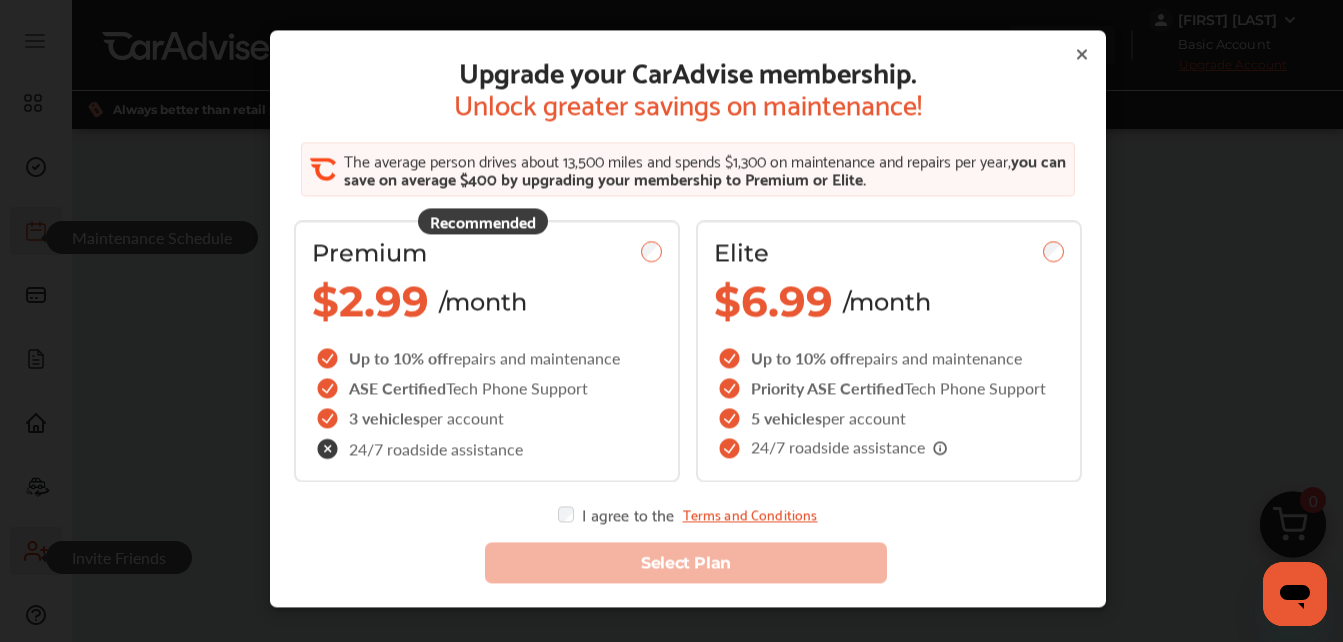 click 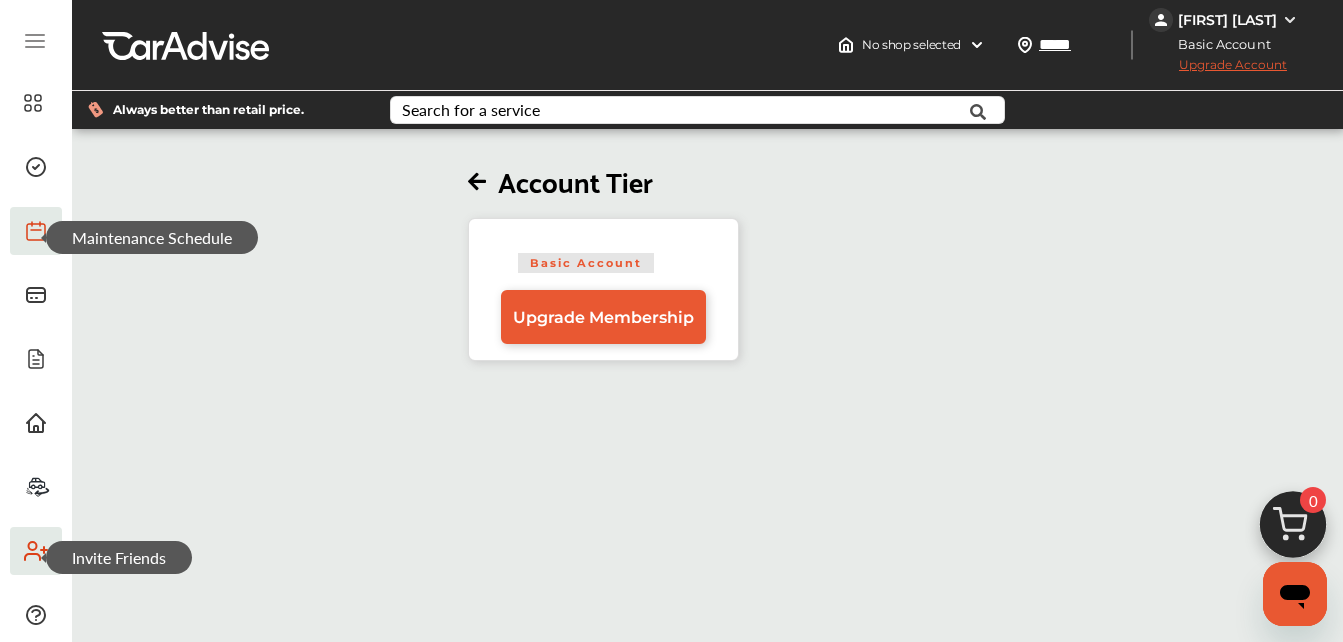 click at bounding box center [477, 182] 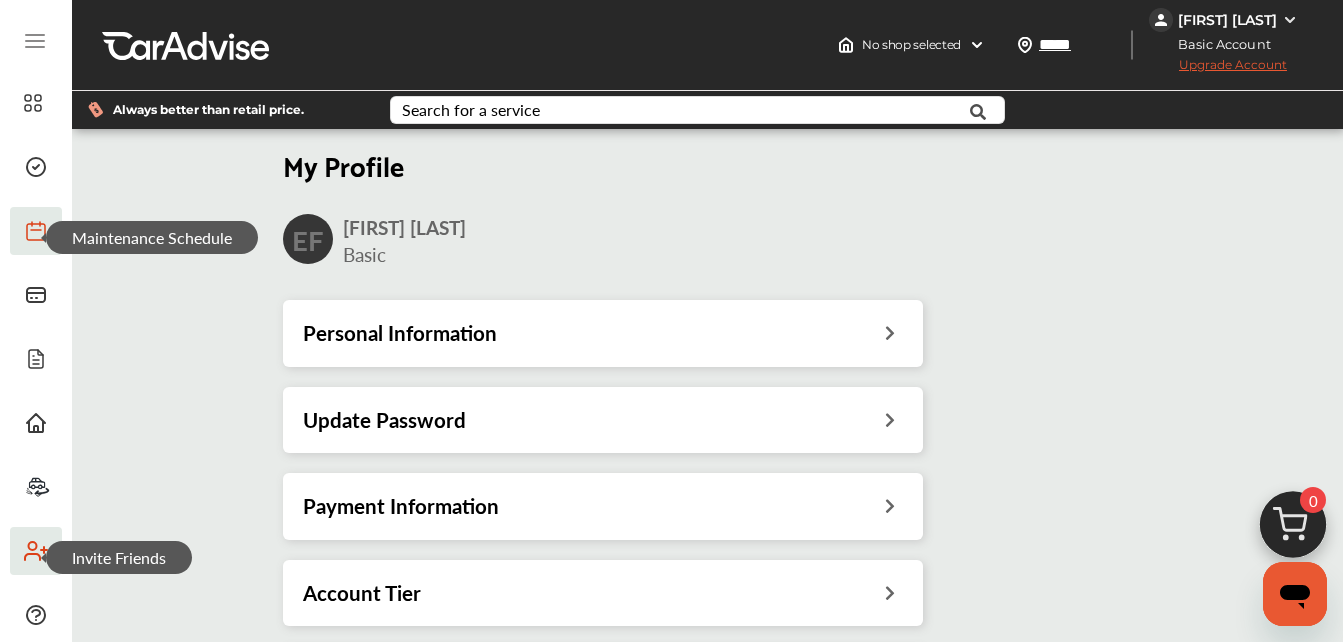 click on "My Profile EF [FIRST] [LAST] Basic Personal Information Update Password Payment Information Account Tier Manage Alerts And Reminders Delete Account" at bounding box center (603, 476) 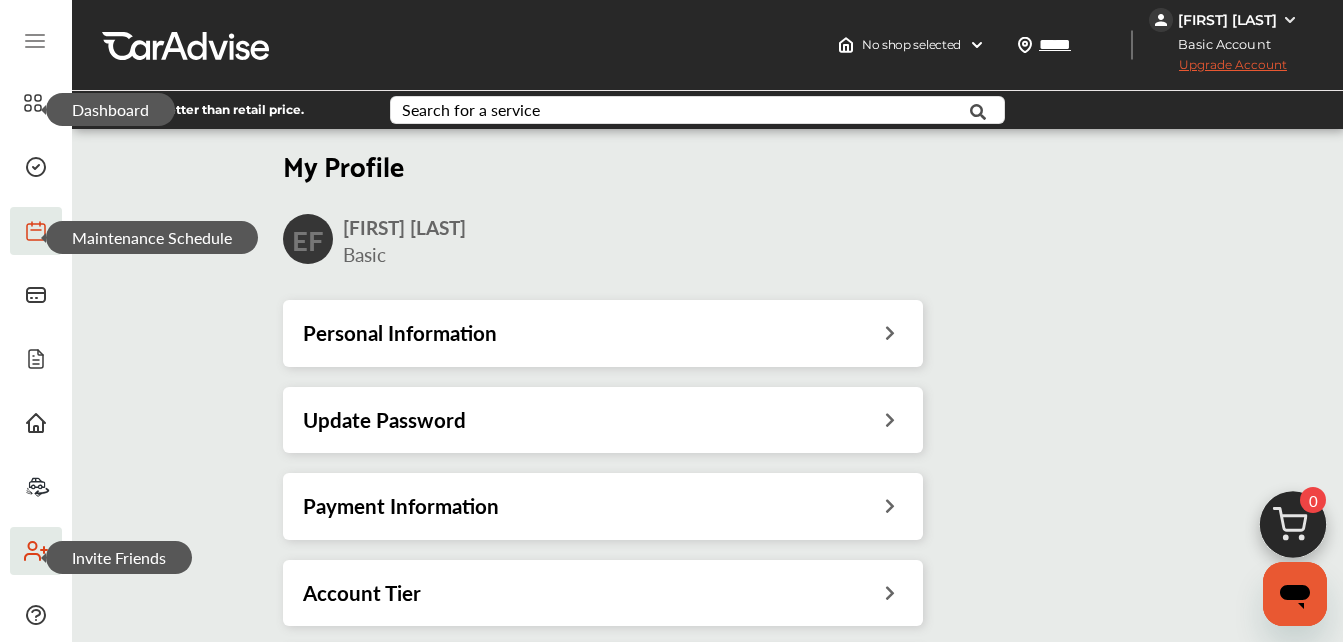 click at bounding box center (36, 108) 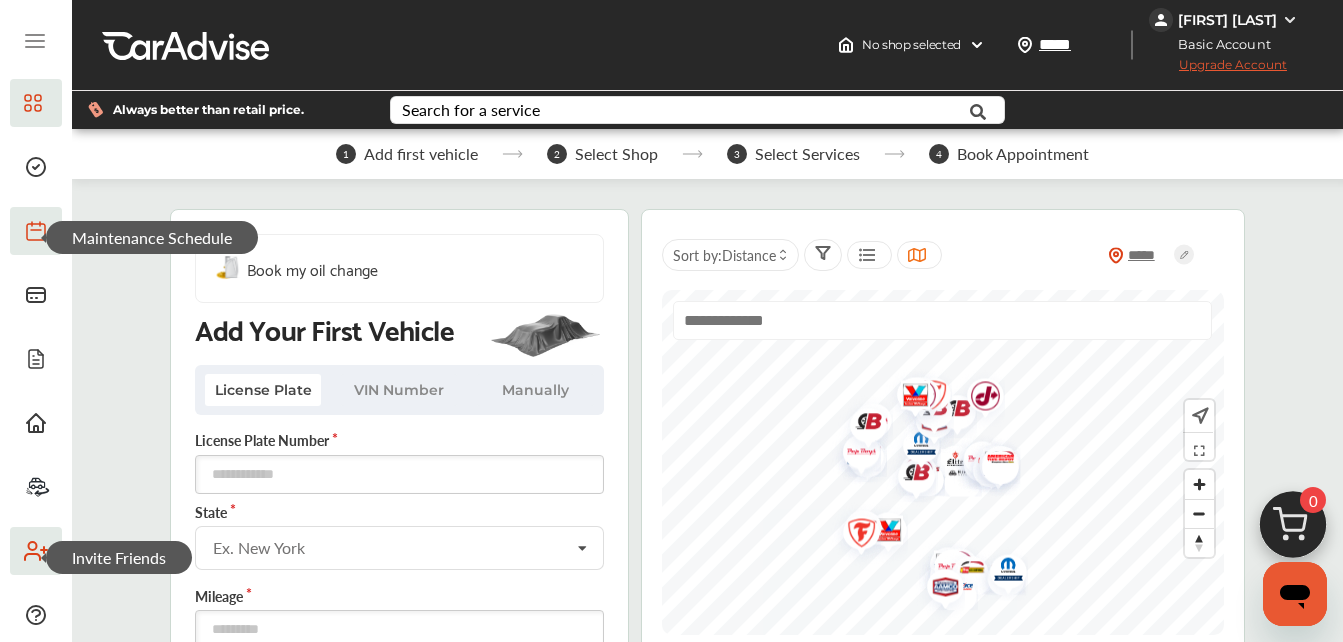click on "1 Add first vehicle 2 Select Shop 3 Select Services 4 Book Appointment" at bounding box center [712, 154] 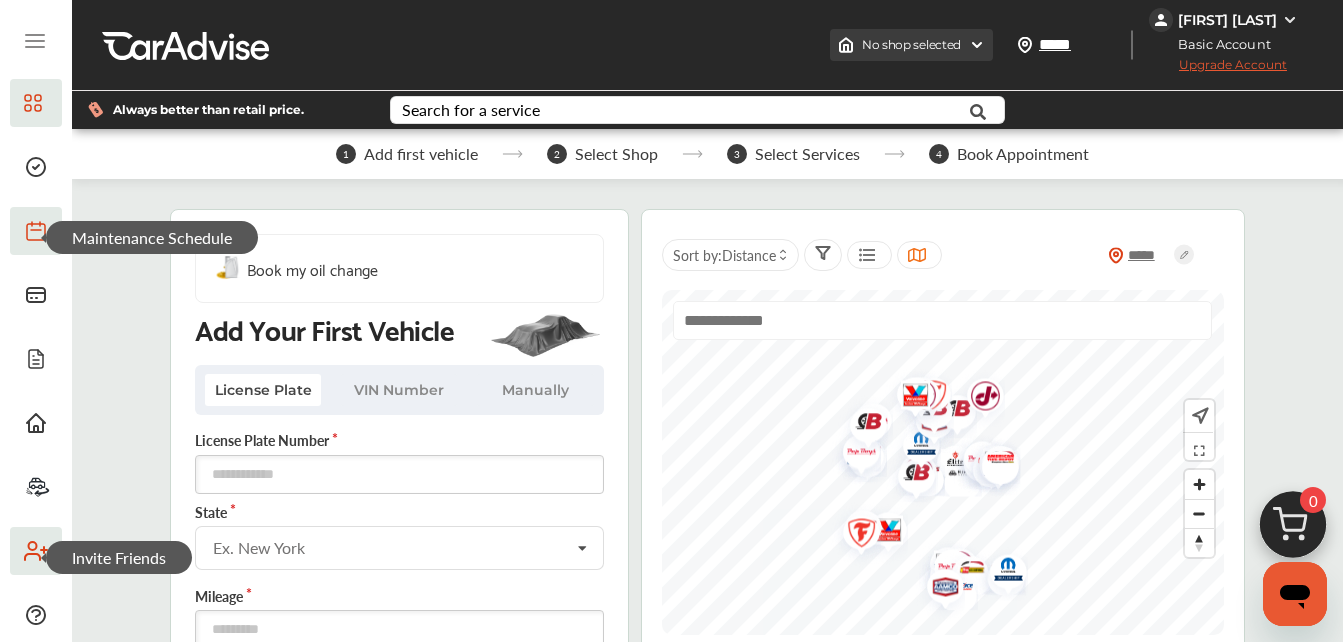 click on "No shop selected" at bounding box center (911, 45) 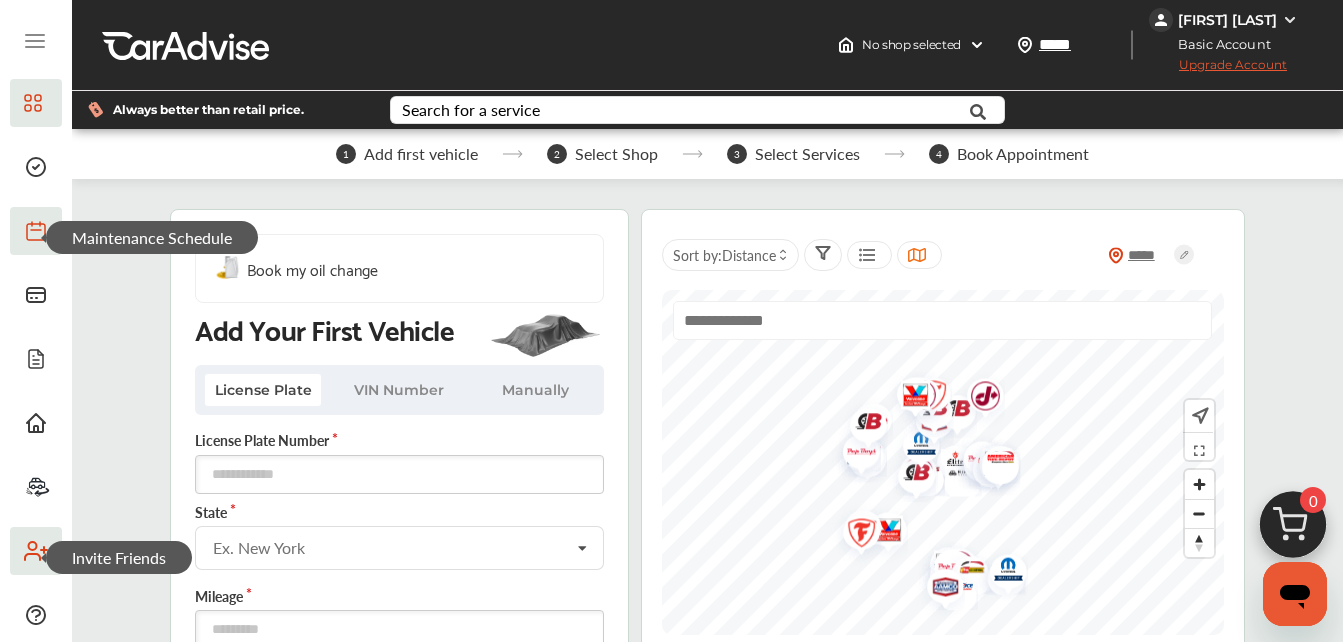 scroll, scrollTop: 561, scrollLeft: 0, axis: vertical 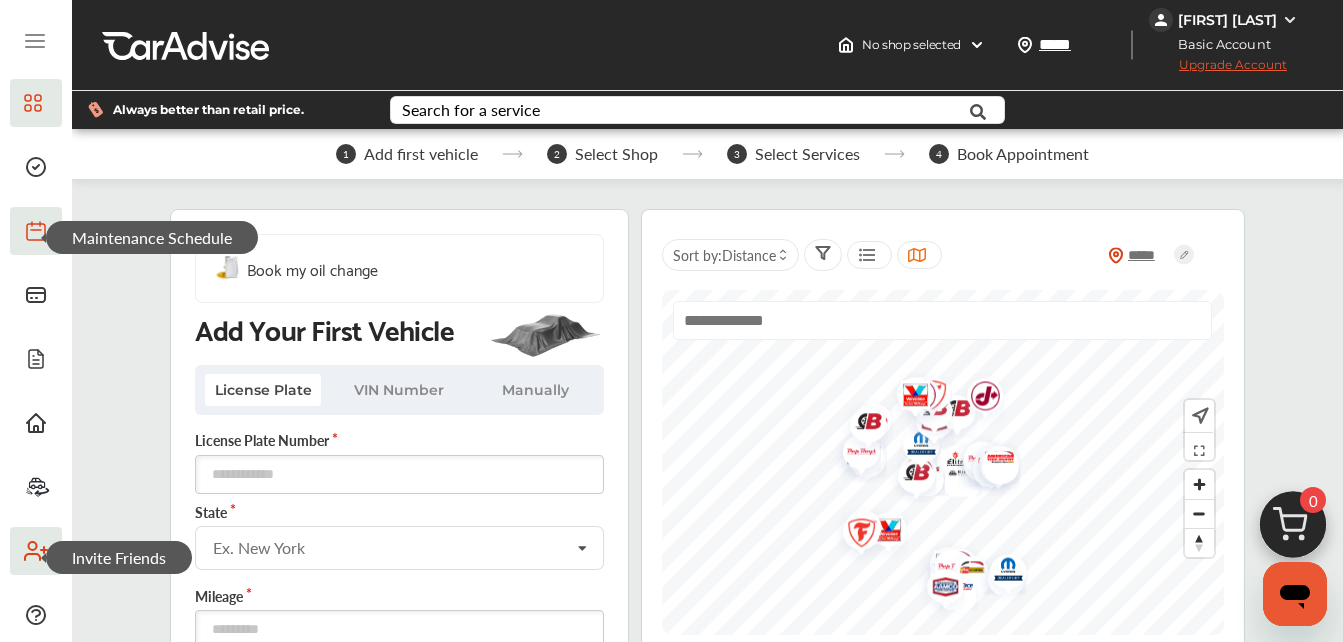 click at bounding box center [36, 43] 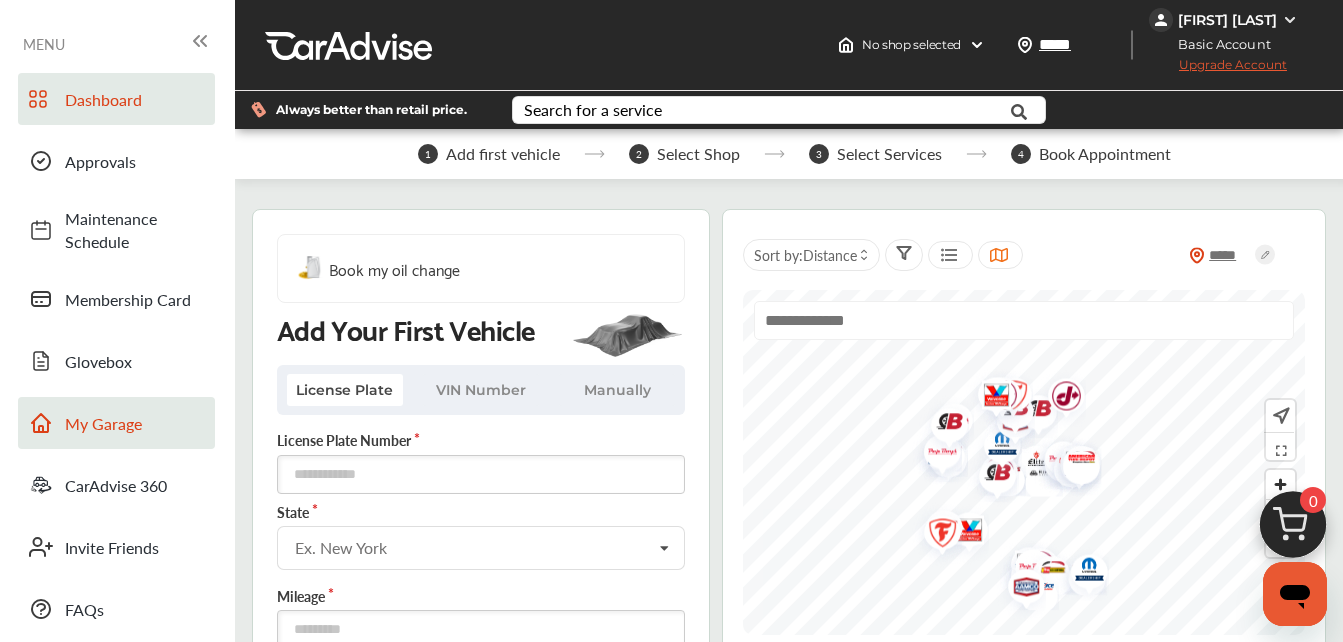 scroll, scrollTop: 0, scrollLeft: 0, axis: both 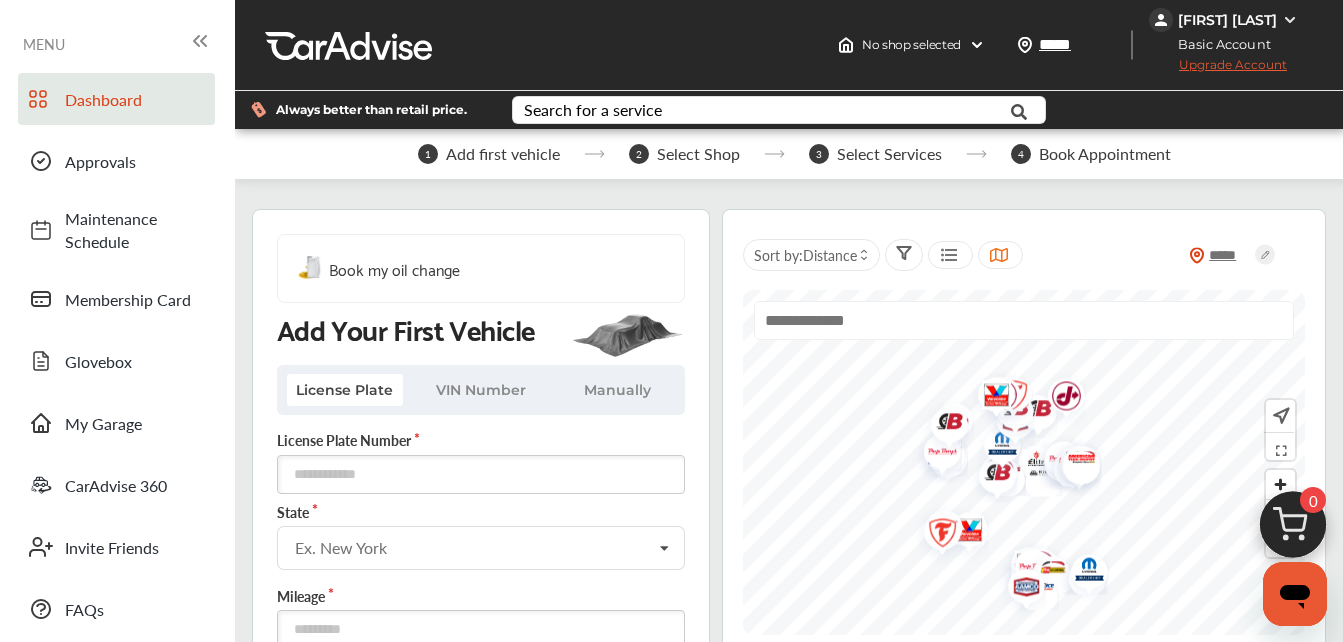 click 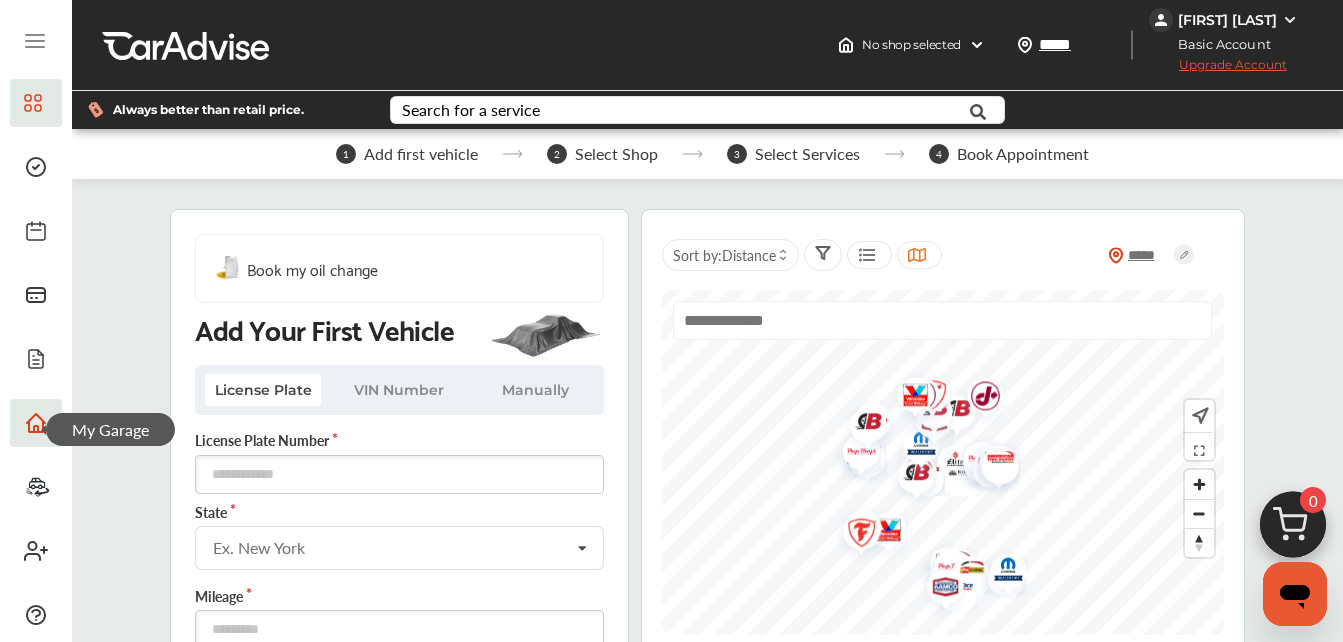 click at bounding box center [36, 423] 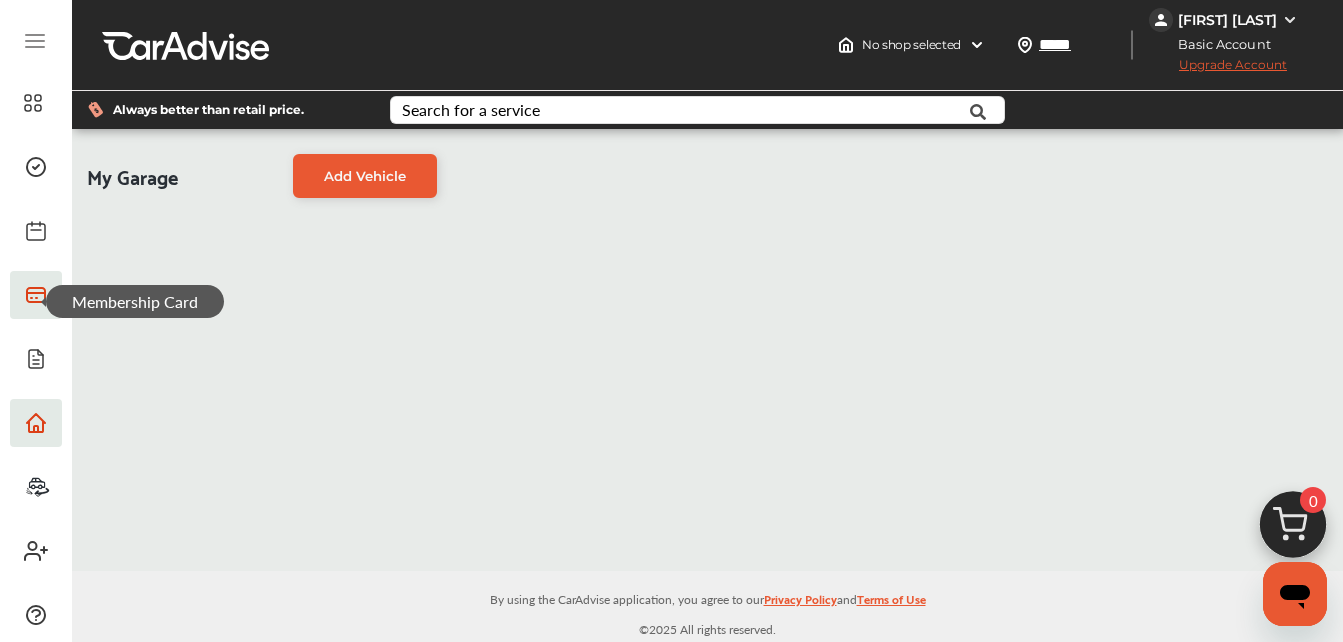 click 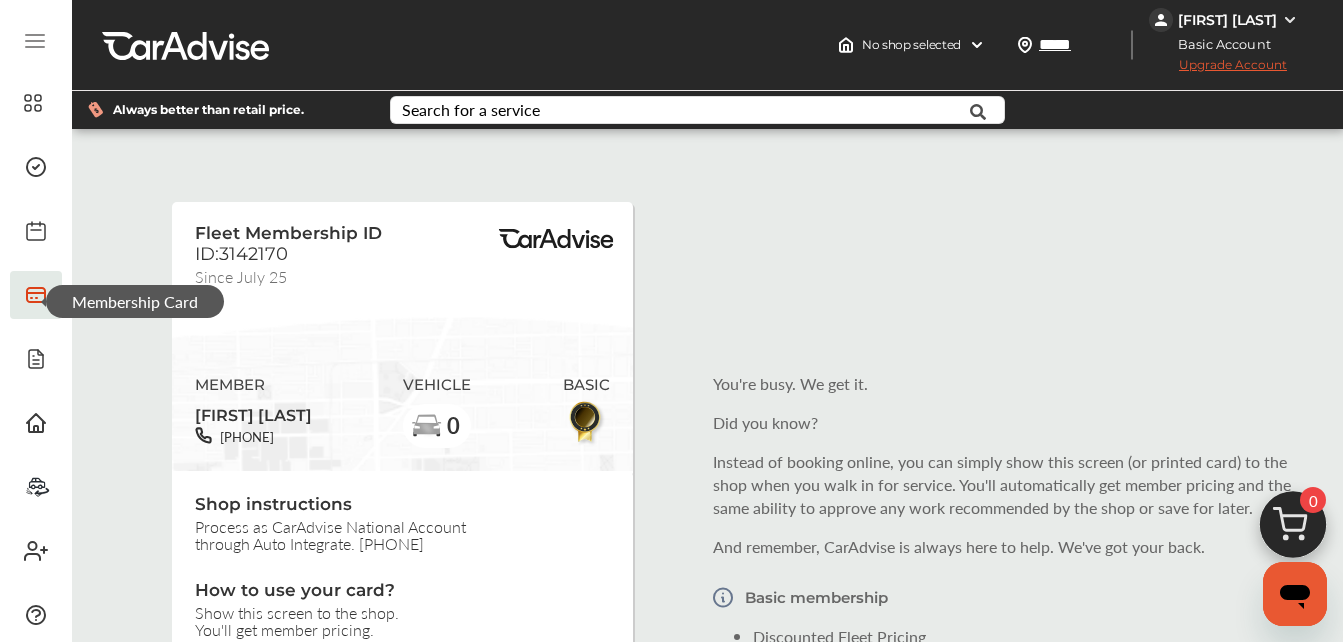 scroll, scrollTop: 0, scrollLeft: 0, axis: both 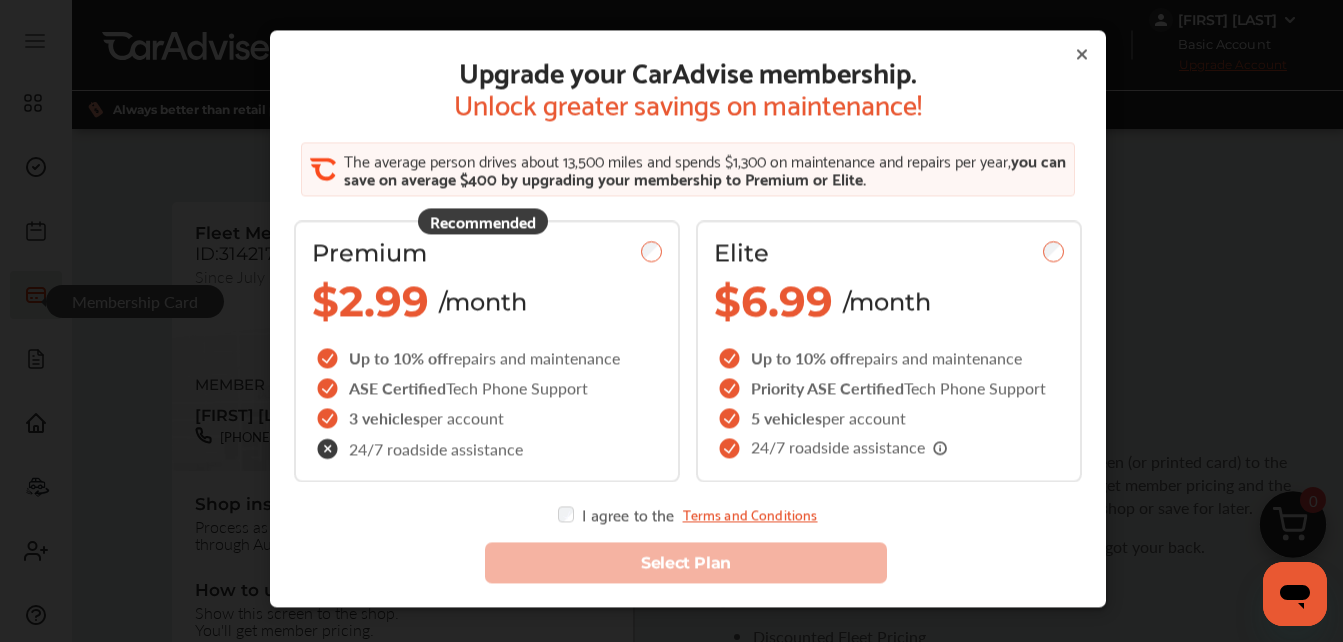 click 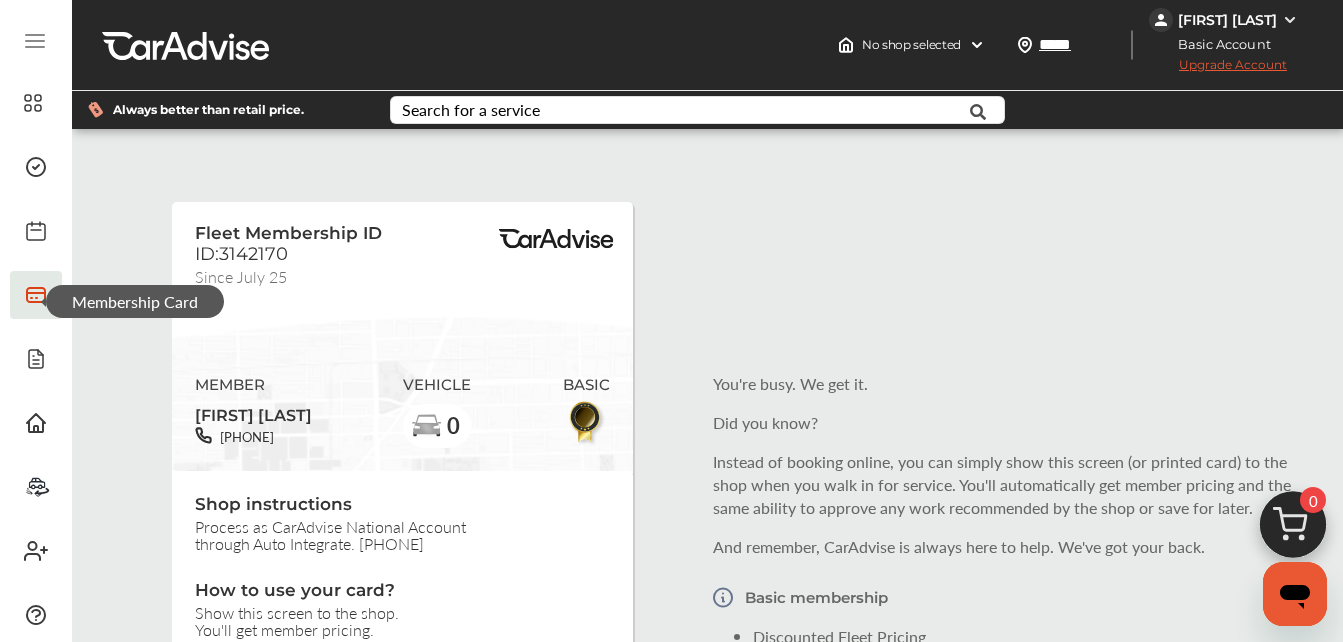 scroll, scrollTop: 366, scrollLeft: 0, axis: vertical 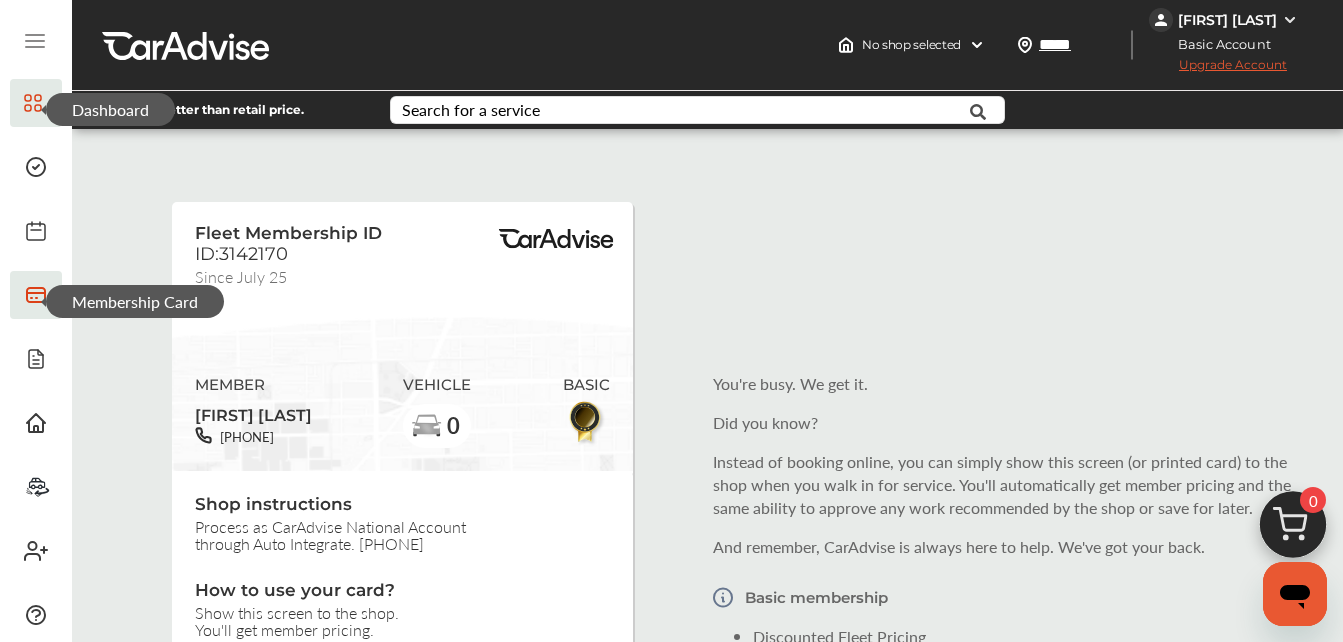 click 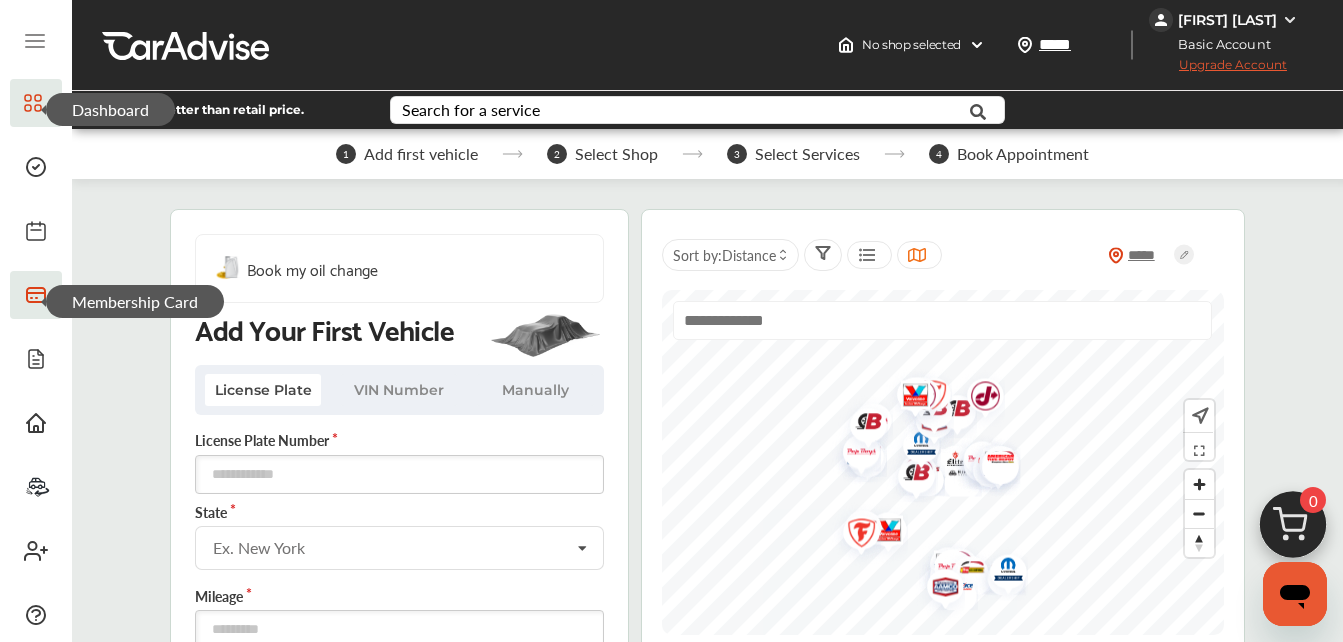click on "Upgrade Account" at bounding box center (1218, 69) 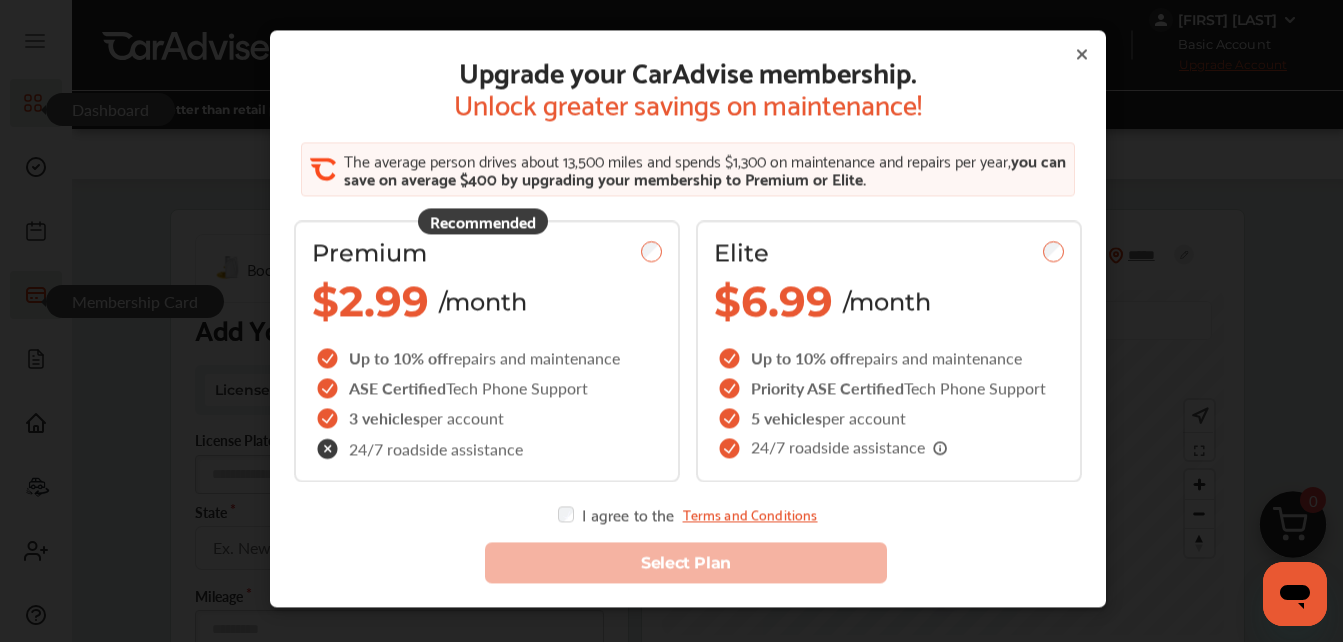click 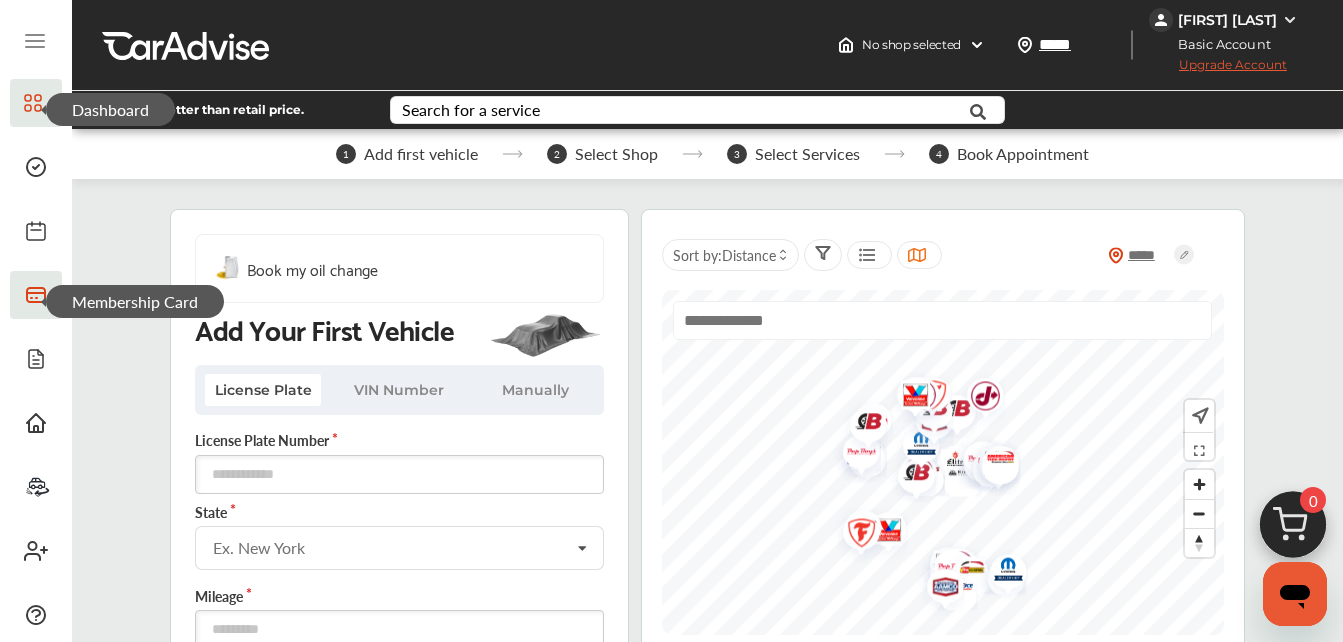 click on "[FIRST] [LAST]" at bounding box center [1227, 20] 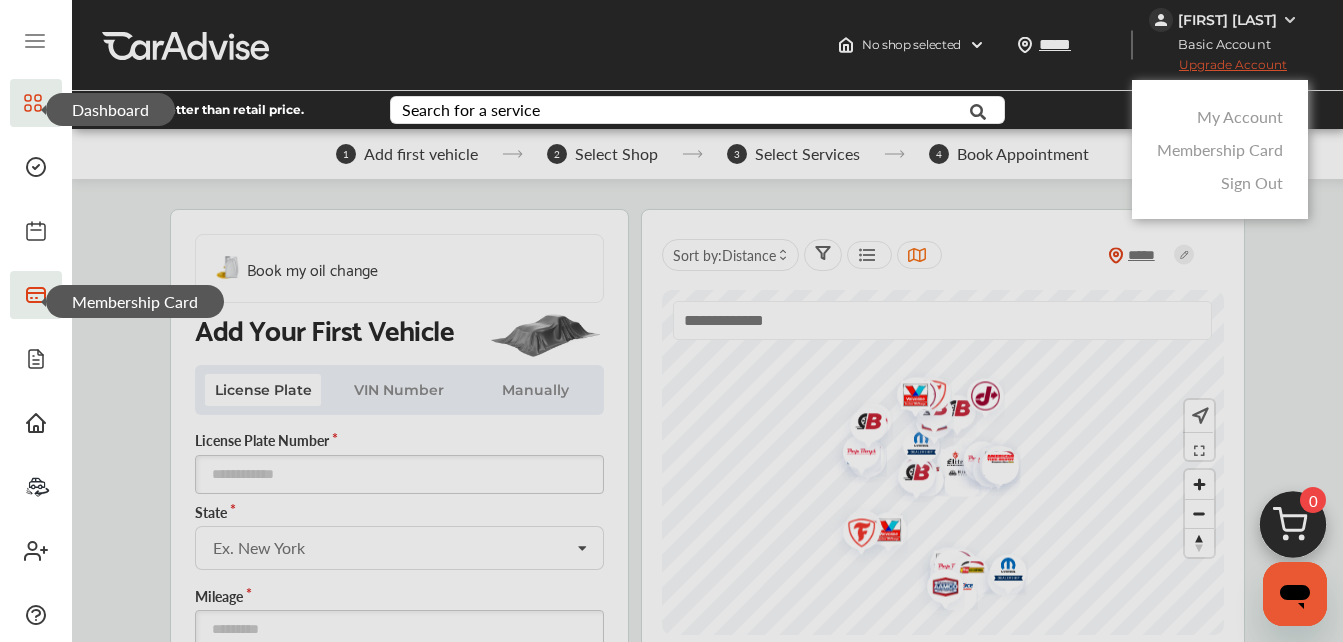 click on "My Account" at bounding box center (1240, 116) 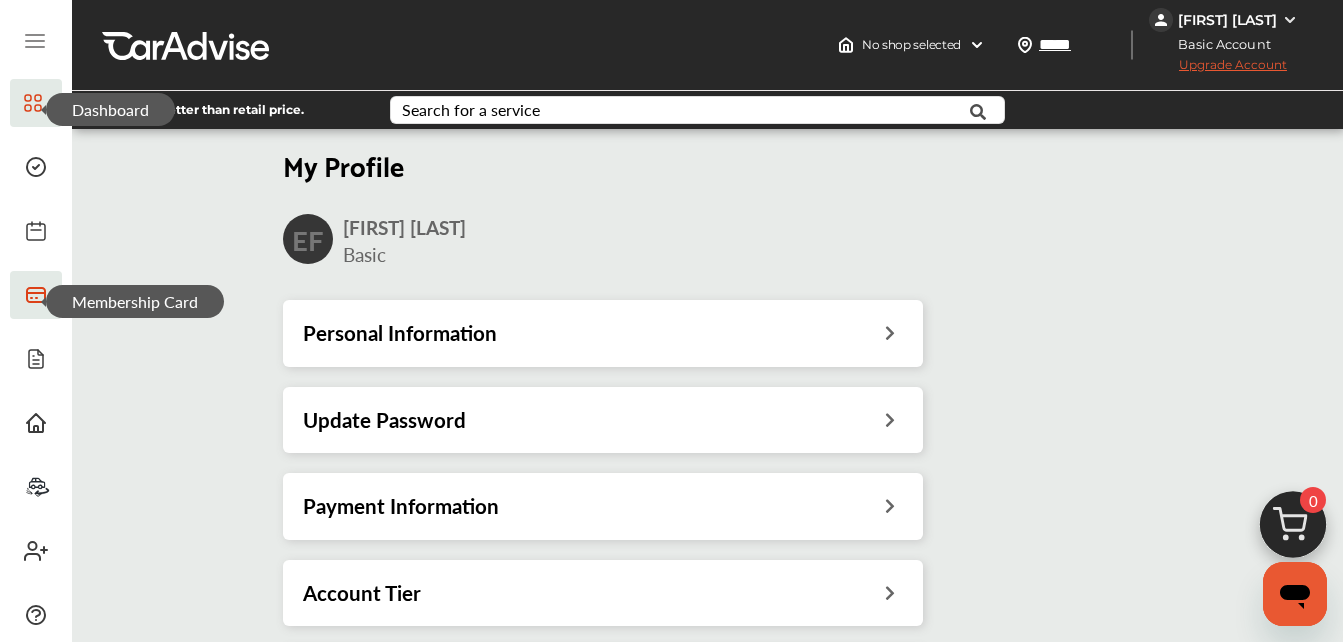 scroll, scrollTop: 343, scrollLeft: 0, axis: vertical 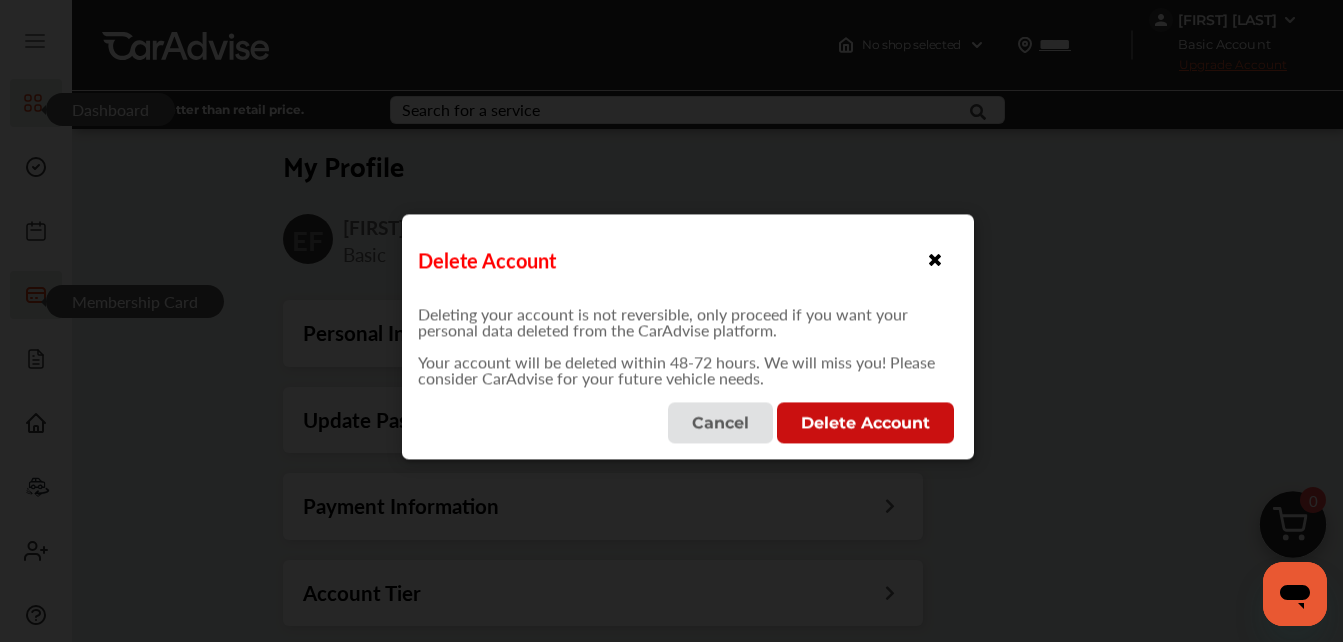 click on "Delete Account" at bounding box center (865, 422) 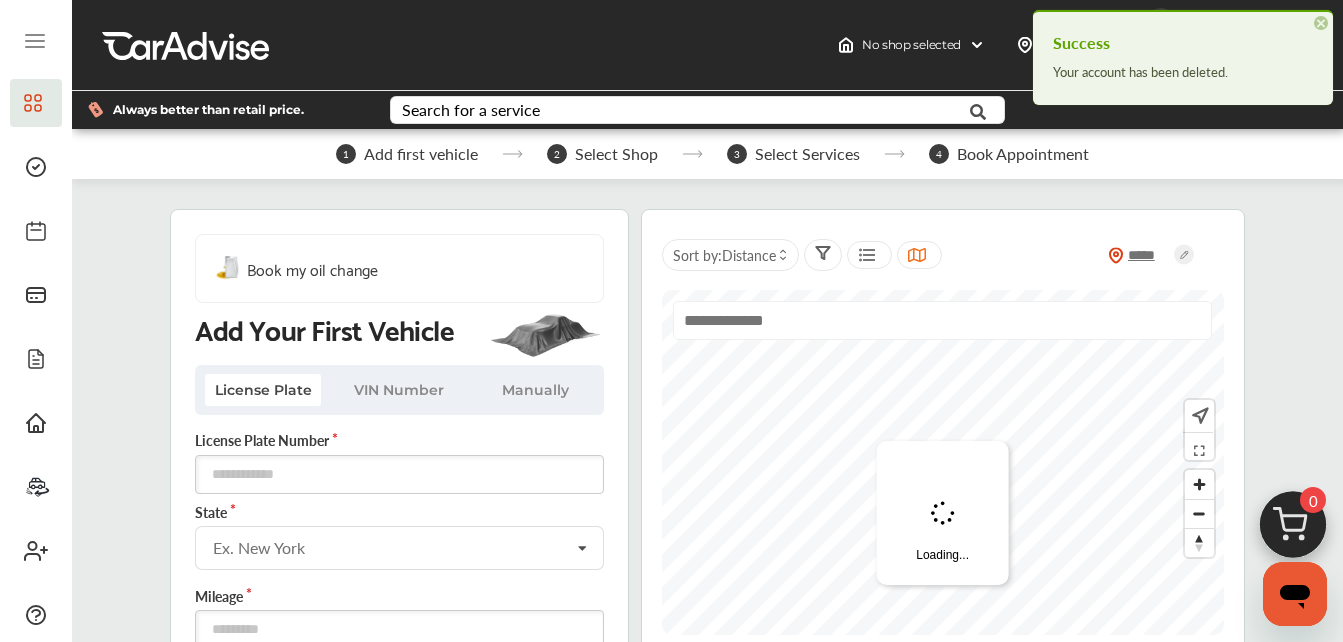scroll, scrollTop: 0, scrollLeft: 0, axis: both 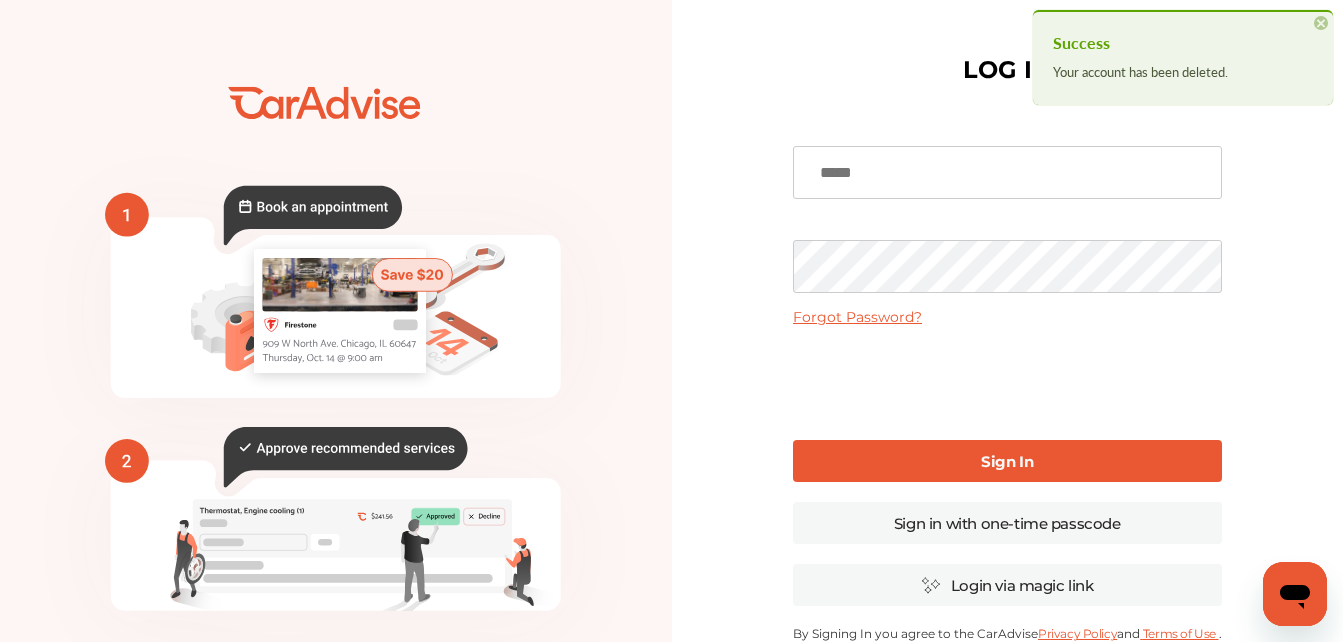 type on "**********" 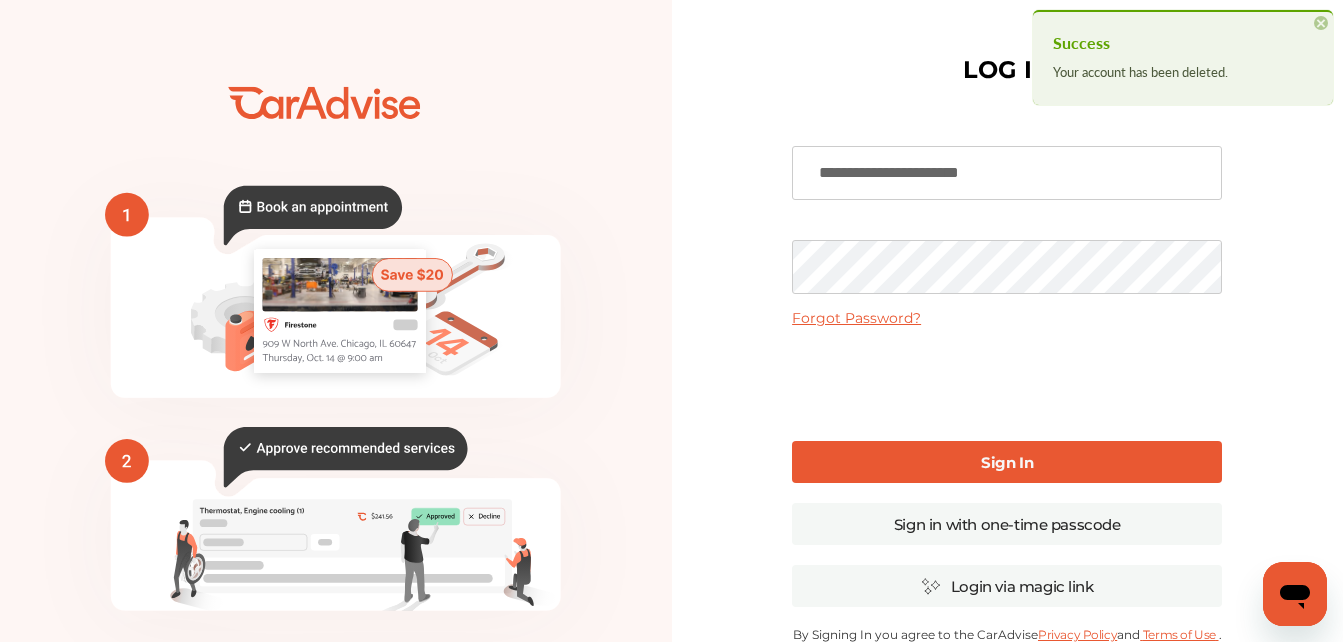 click on "**********" at bounding box center (1008, 487) 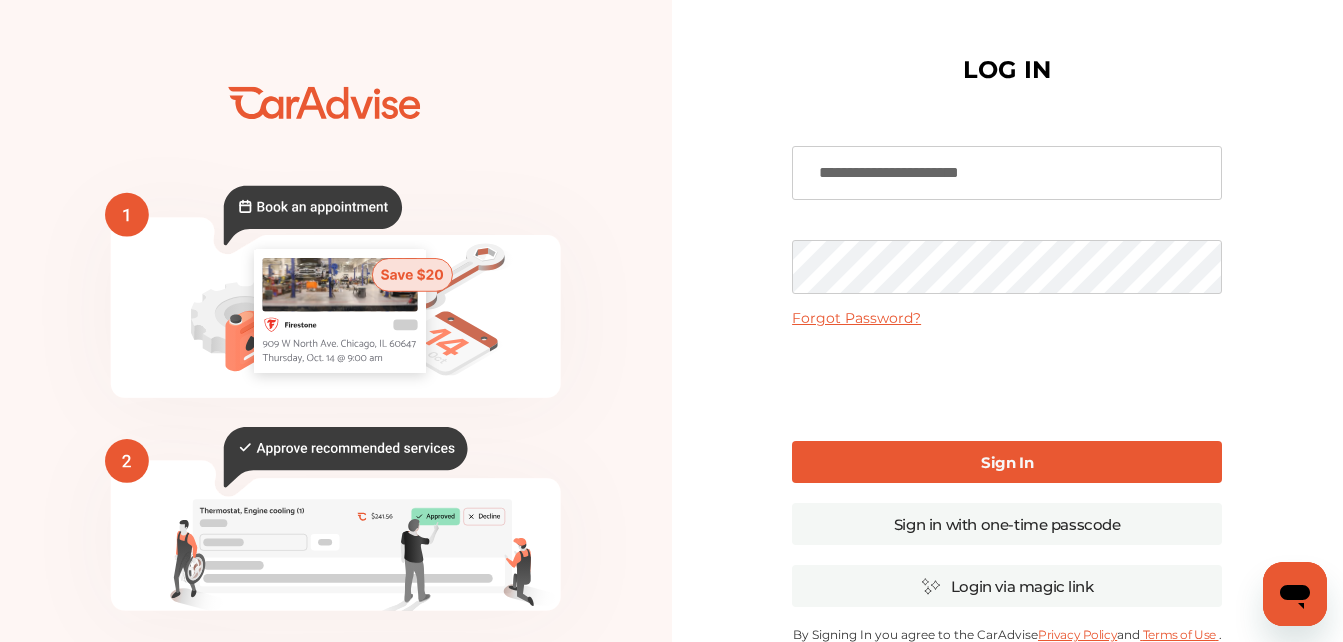 click on "**********" at bounding box center (1008, 487) 